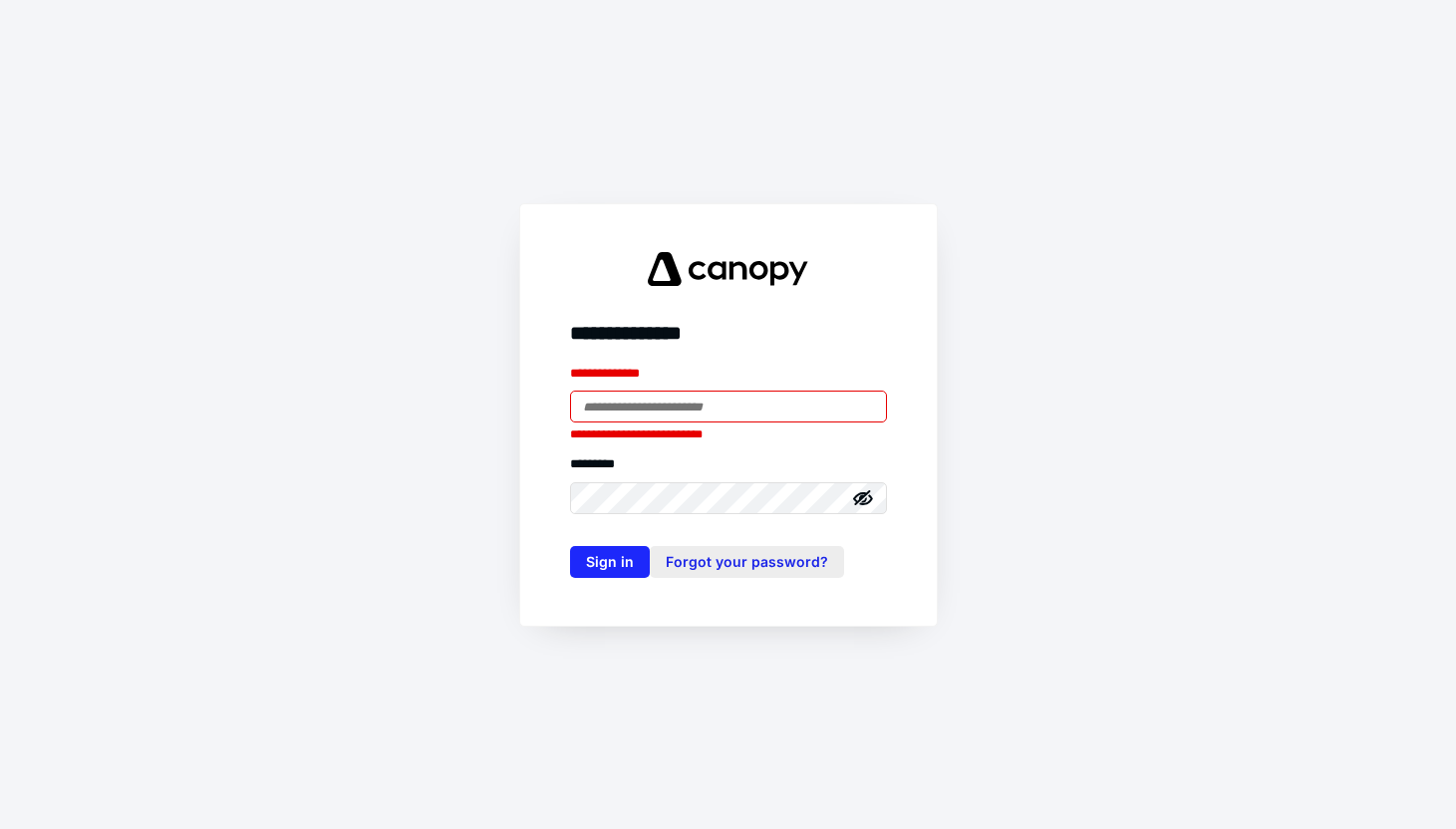 scroll, scrollTop: 0, scrollLeft: 0, axis: both 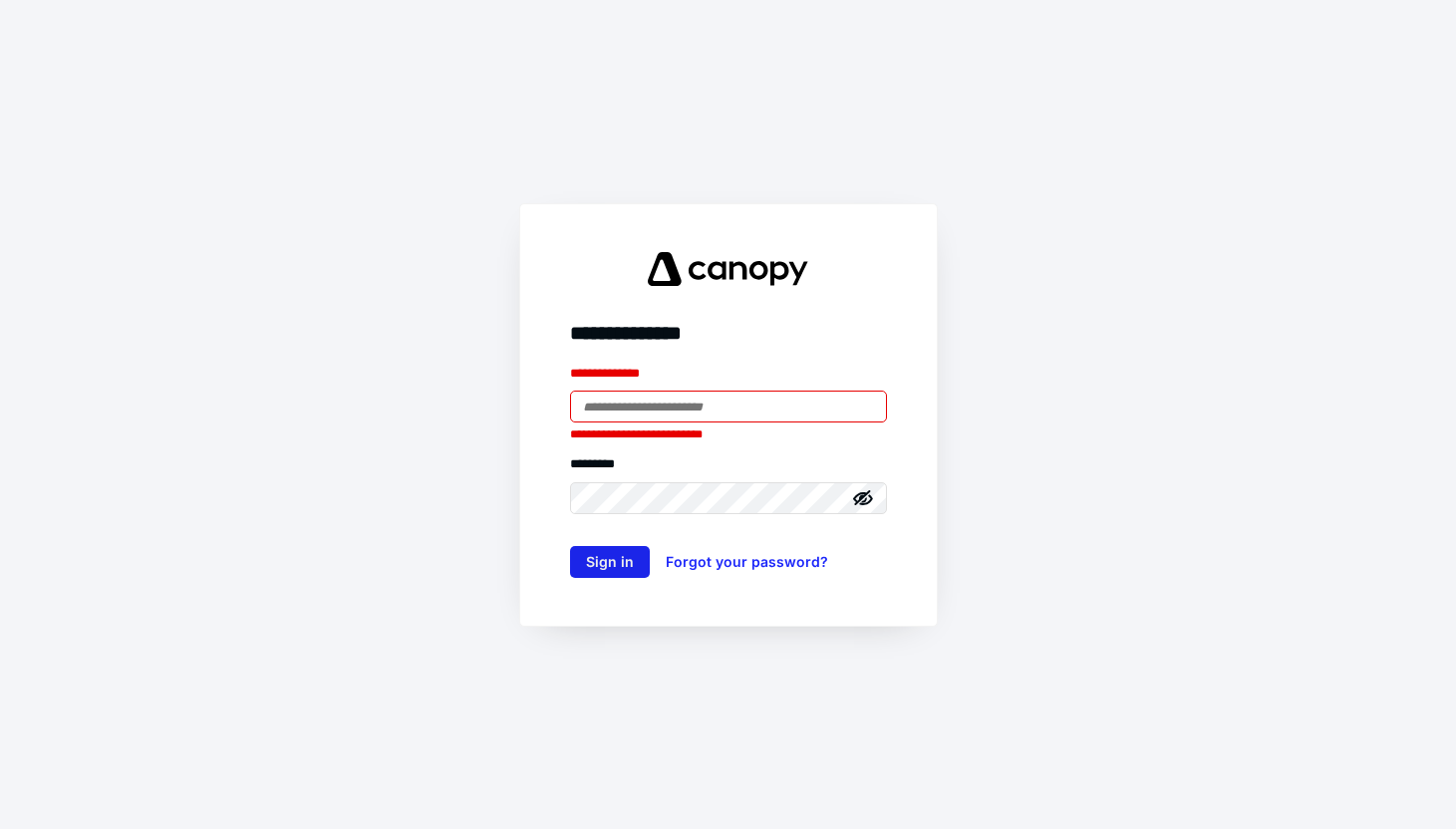type on "**********" 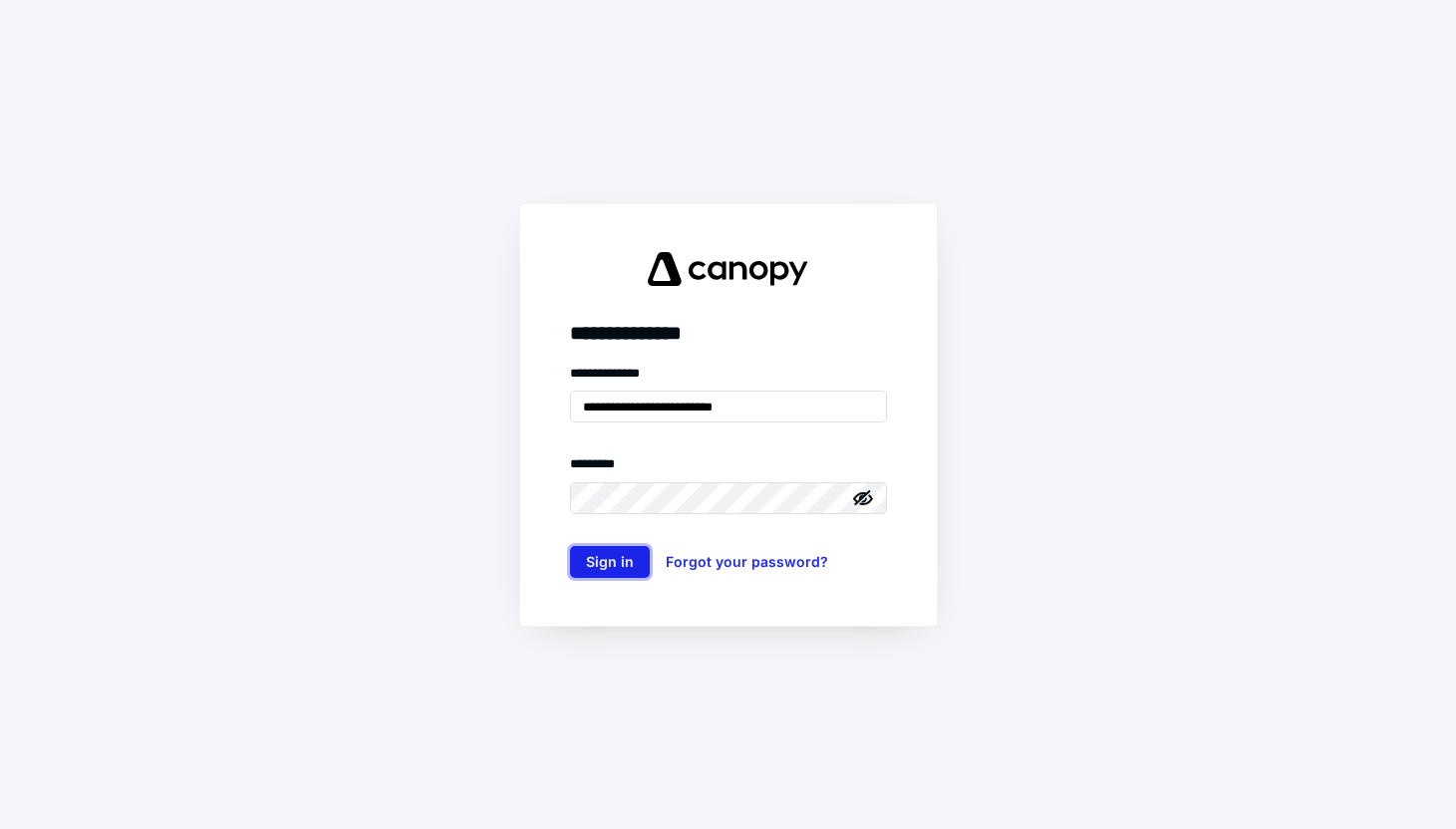 click on "Sign in" at bounding box center (610, 562) 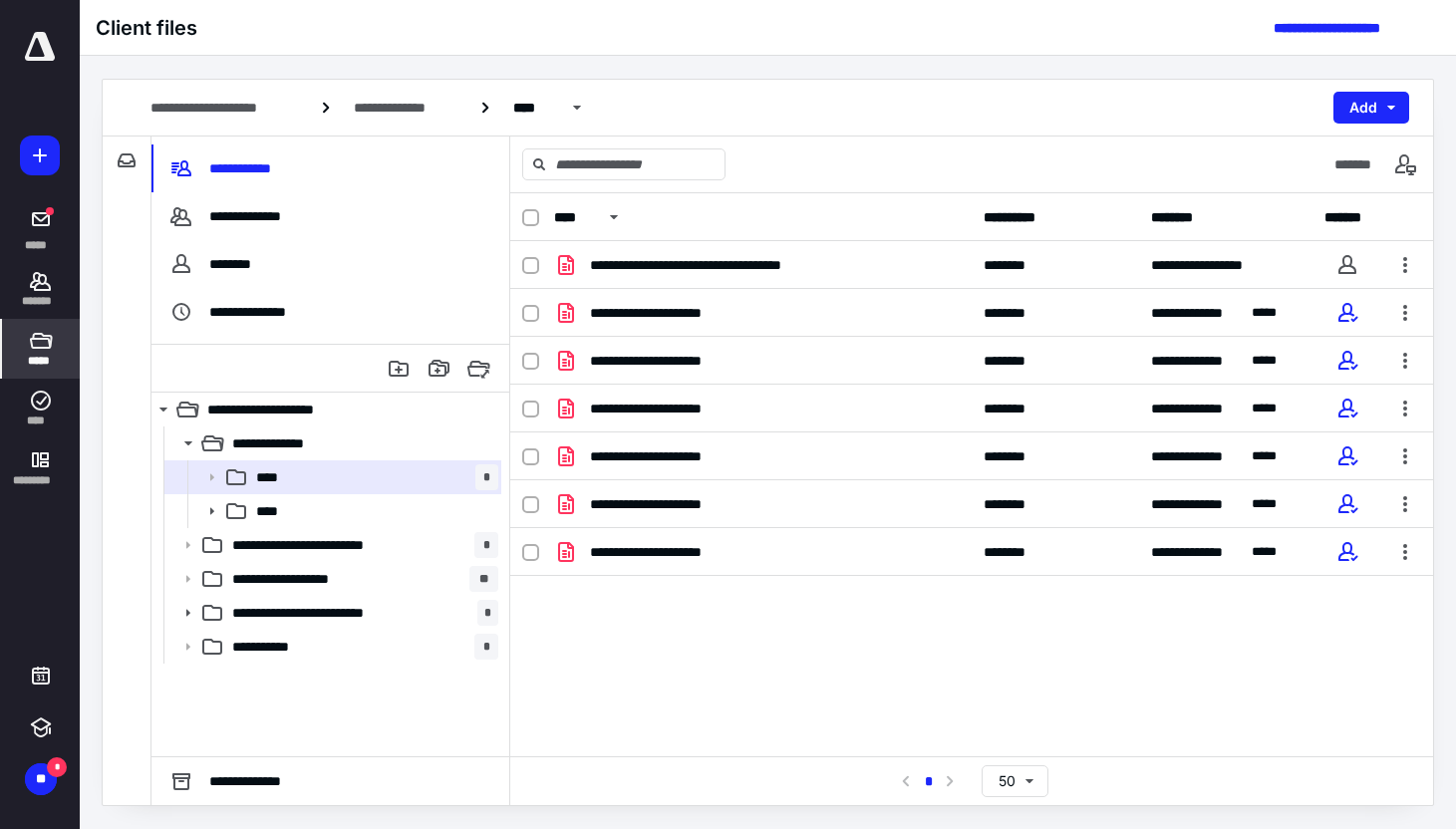 scroll, scrollTop: 0, scrollLeft: 0, axis: both 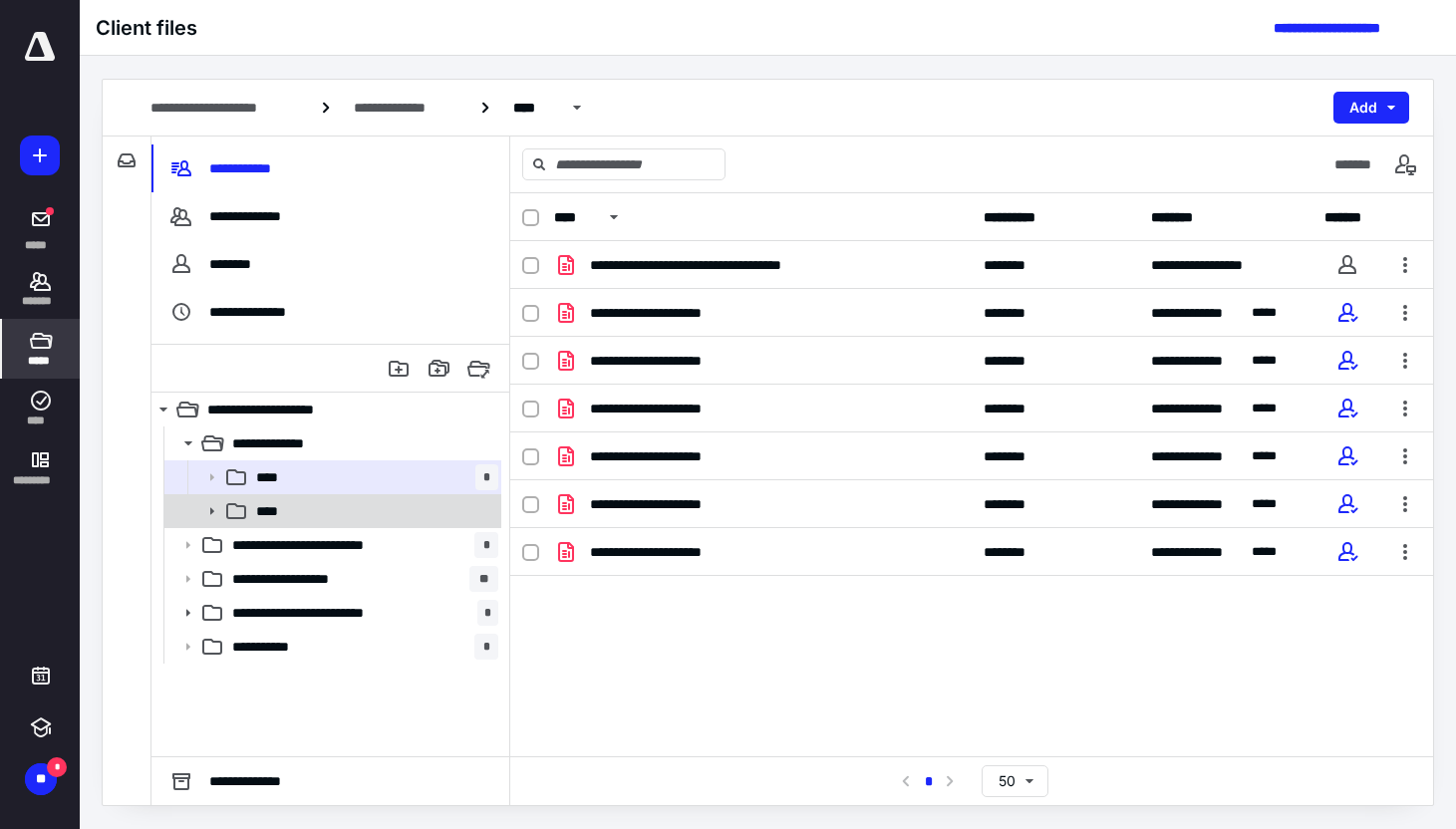 click on "****" at bounding box center (373, 511) 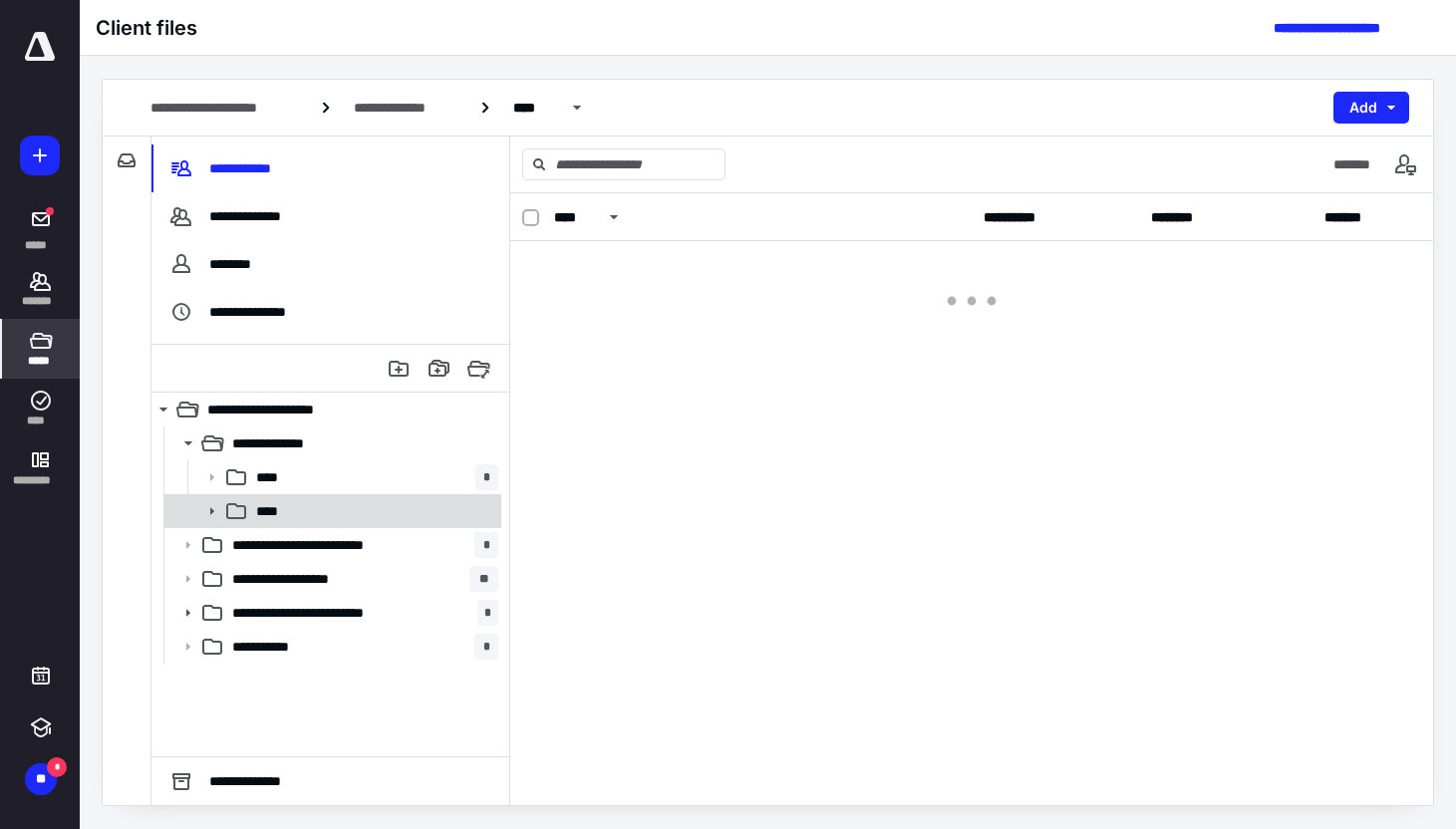 click on "****" at bounding box center (373, 511) 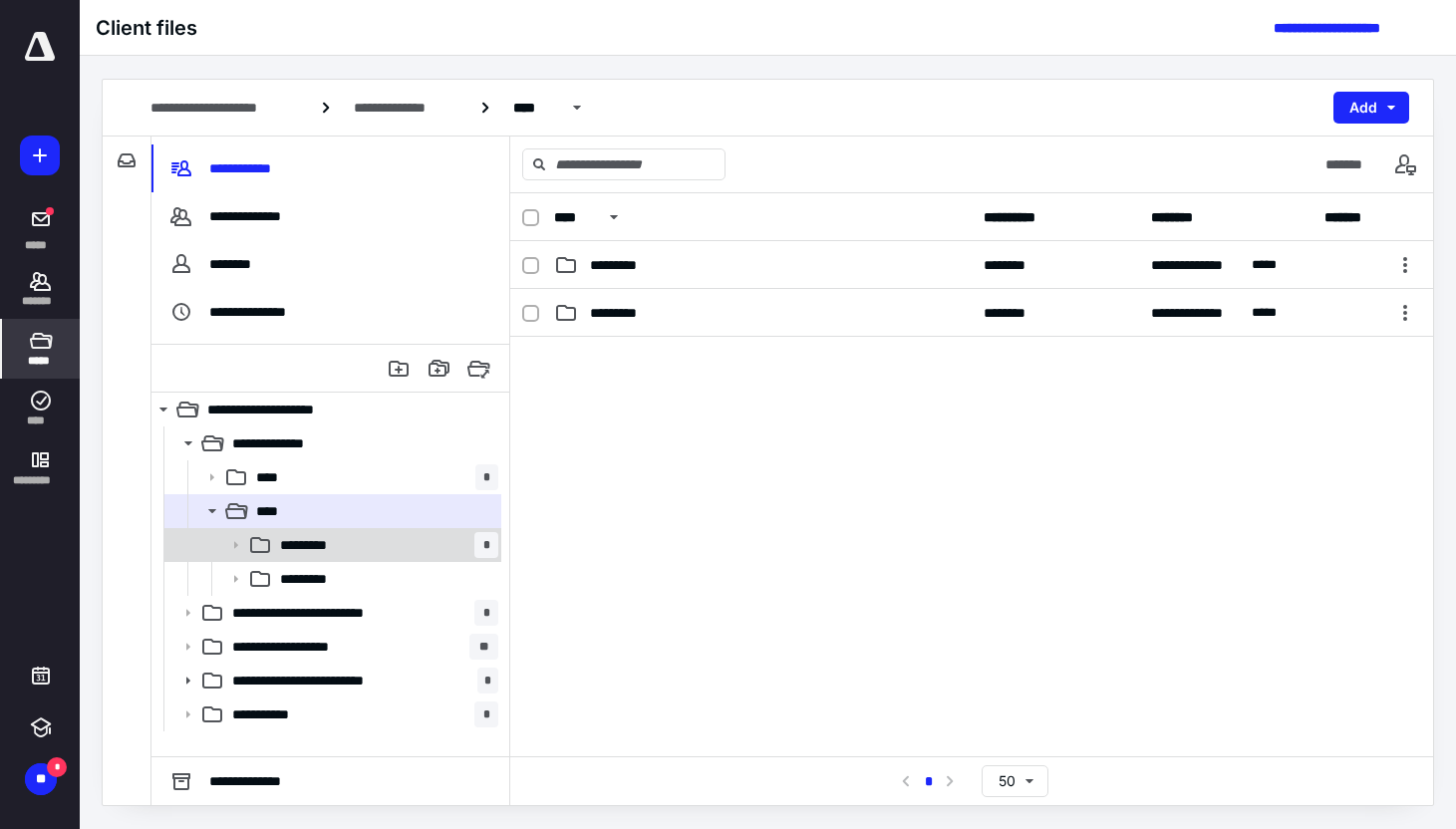 click on "********* *" at bounding box center [385, 545] 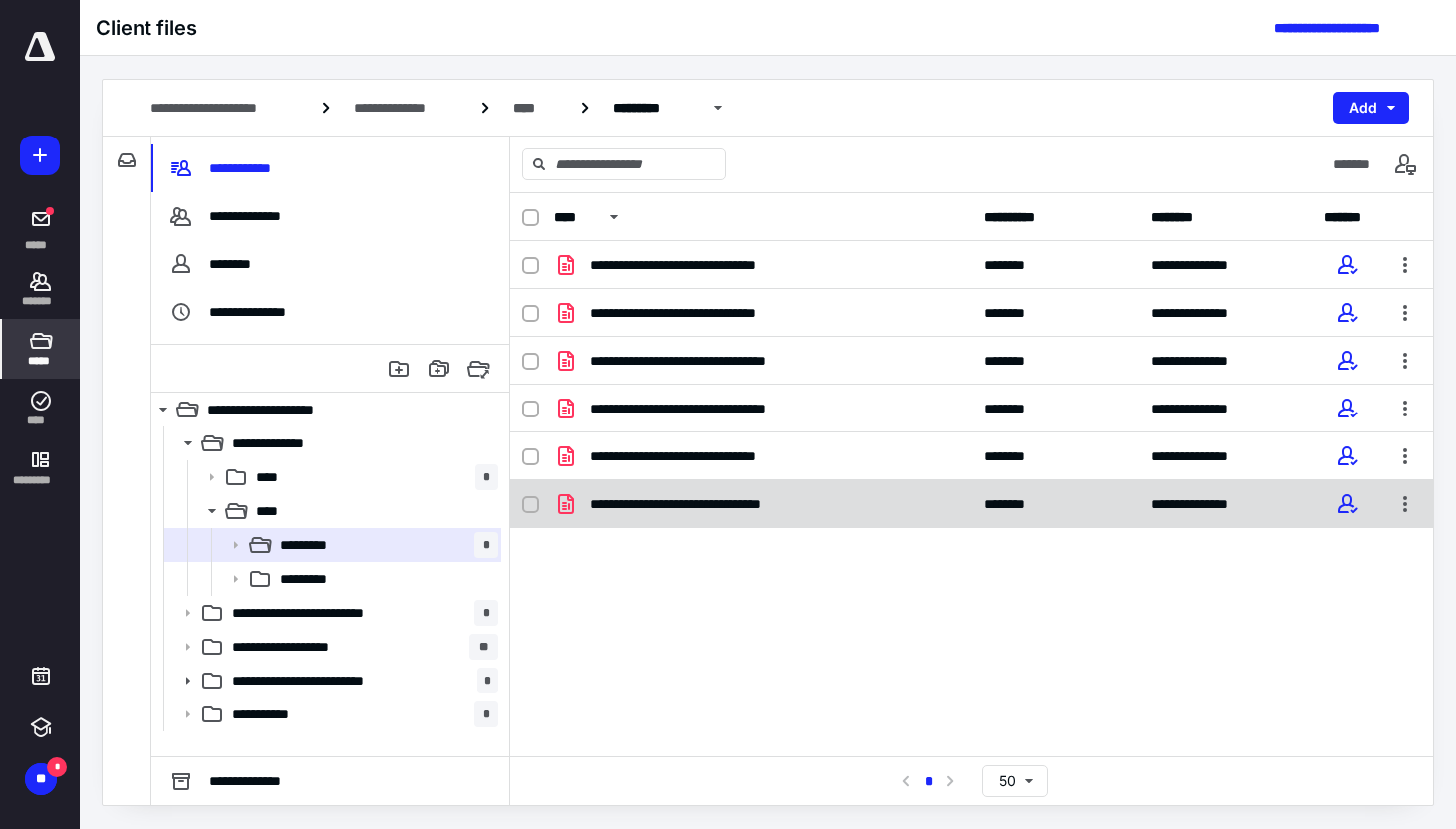 click on "**********" at bounding box center (710, 504) 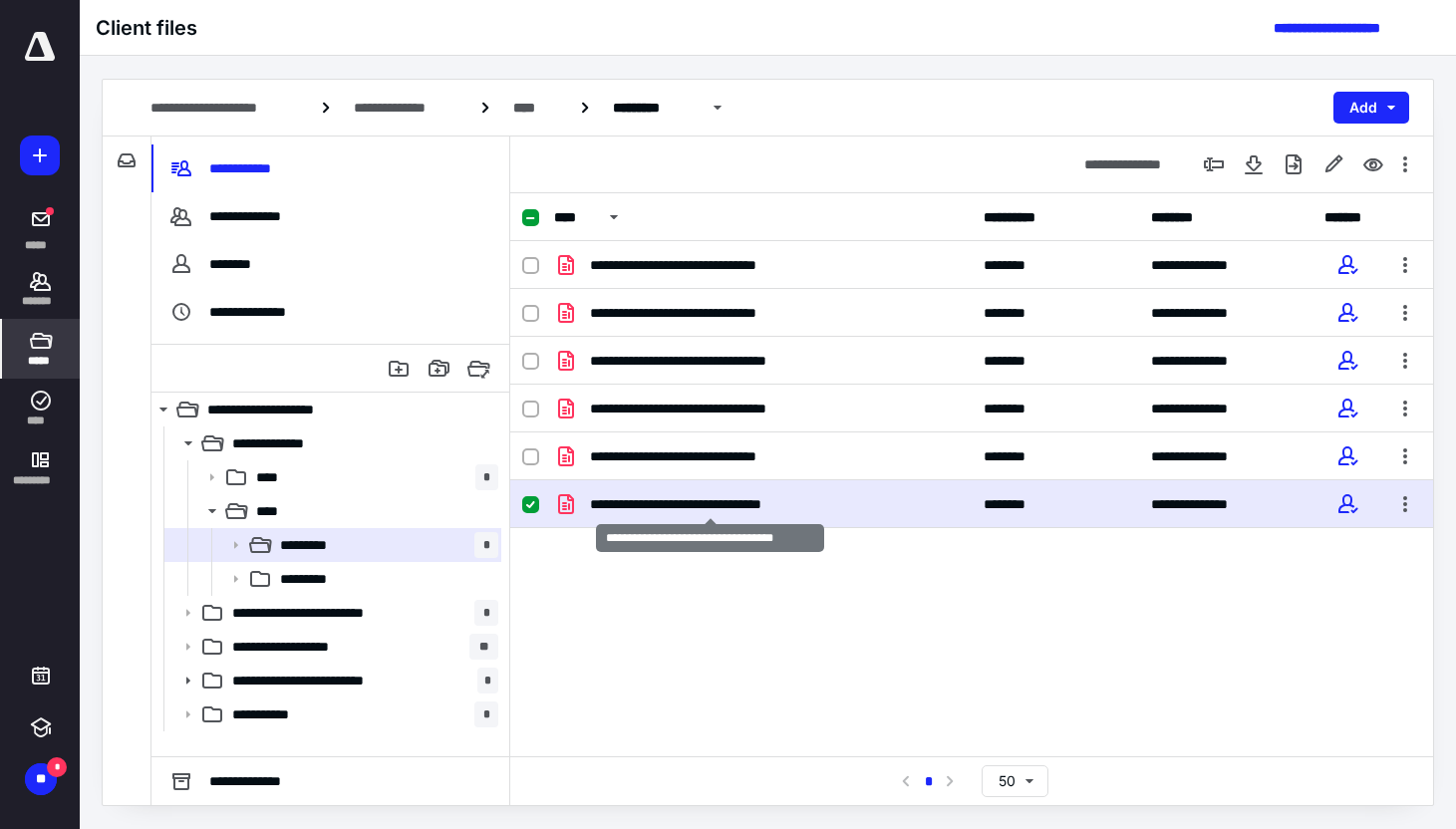 click on "**********" at bounding box center [710, 504] 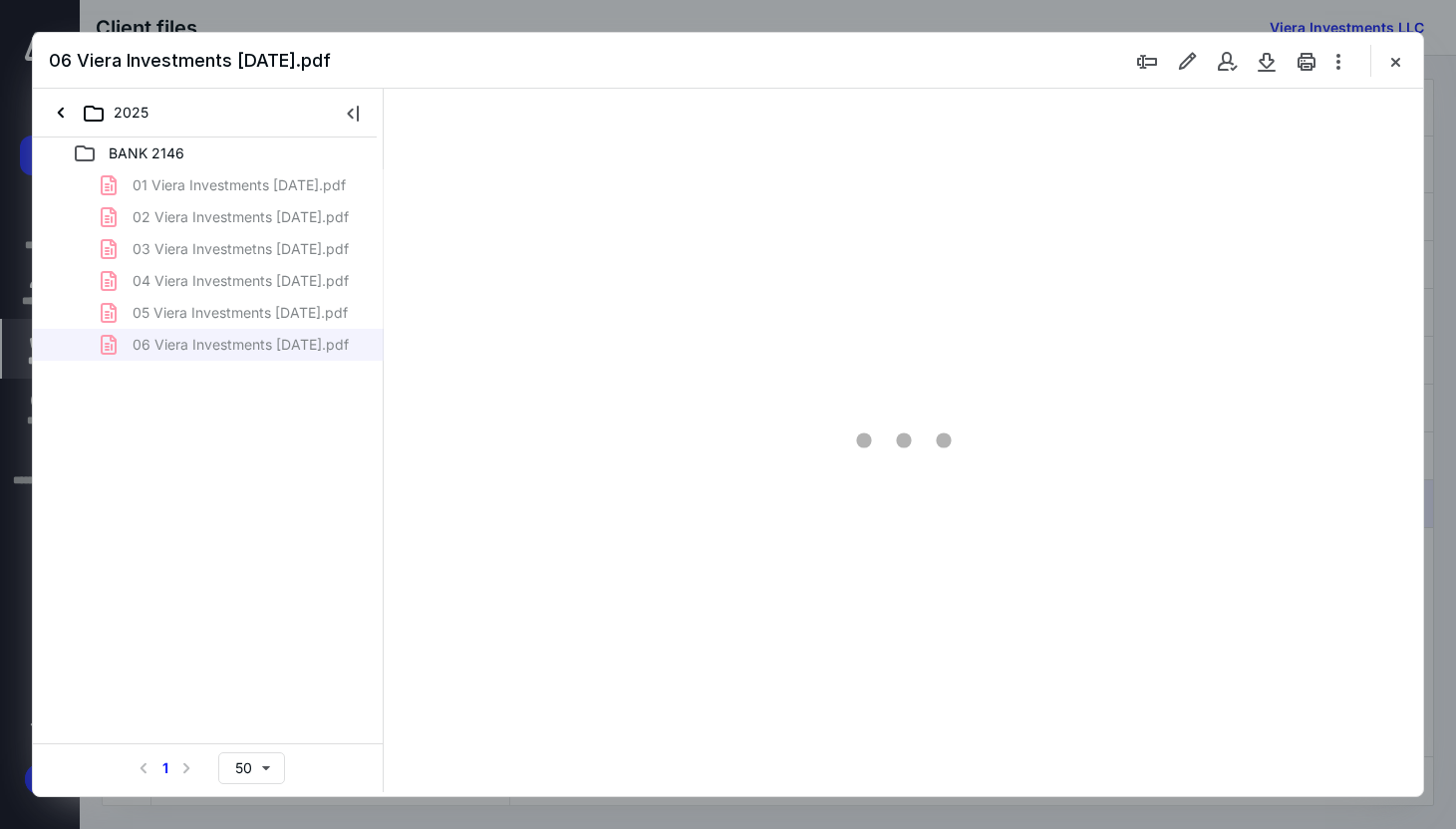 scroll, scrollTop: 0, scrollLeft: 0, axis: both 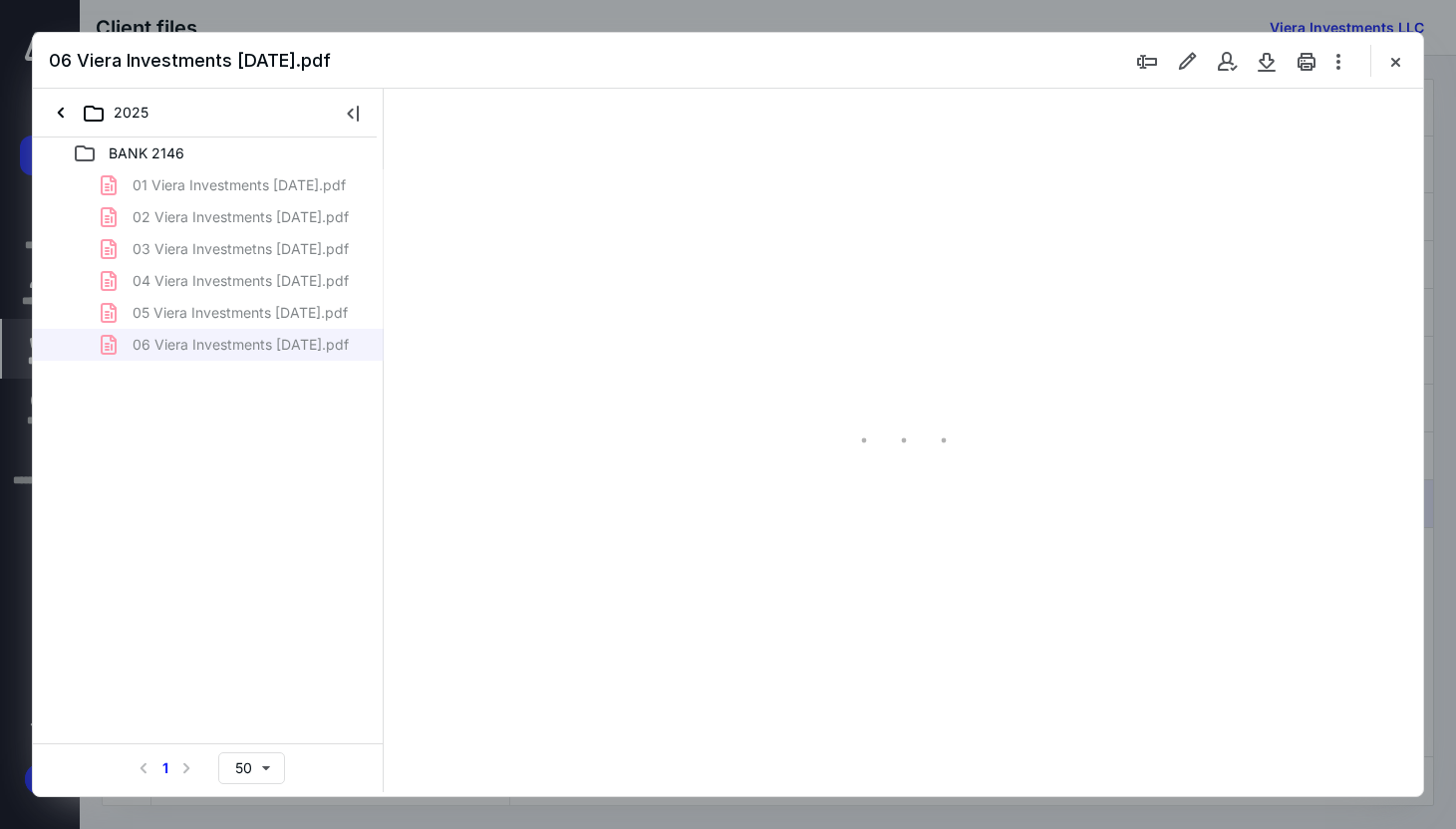 type on "79" 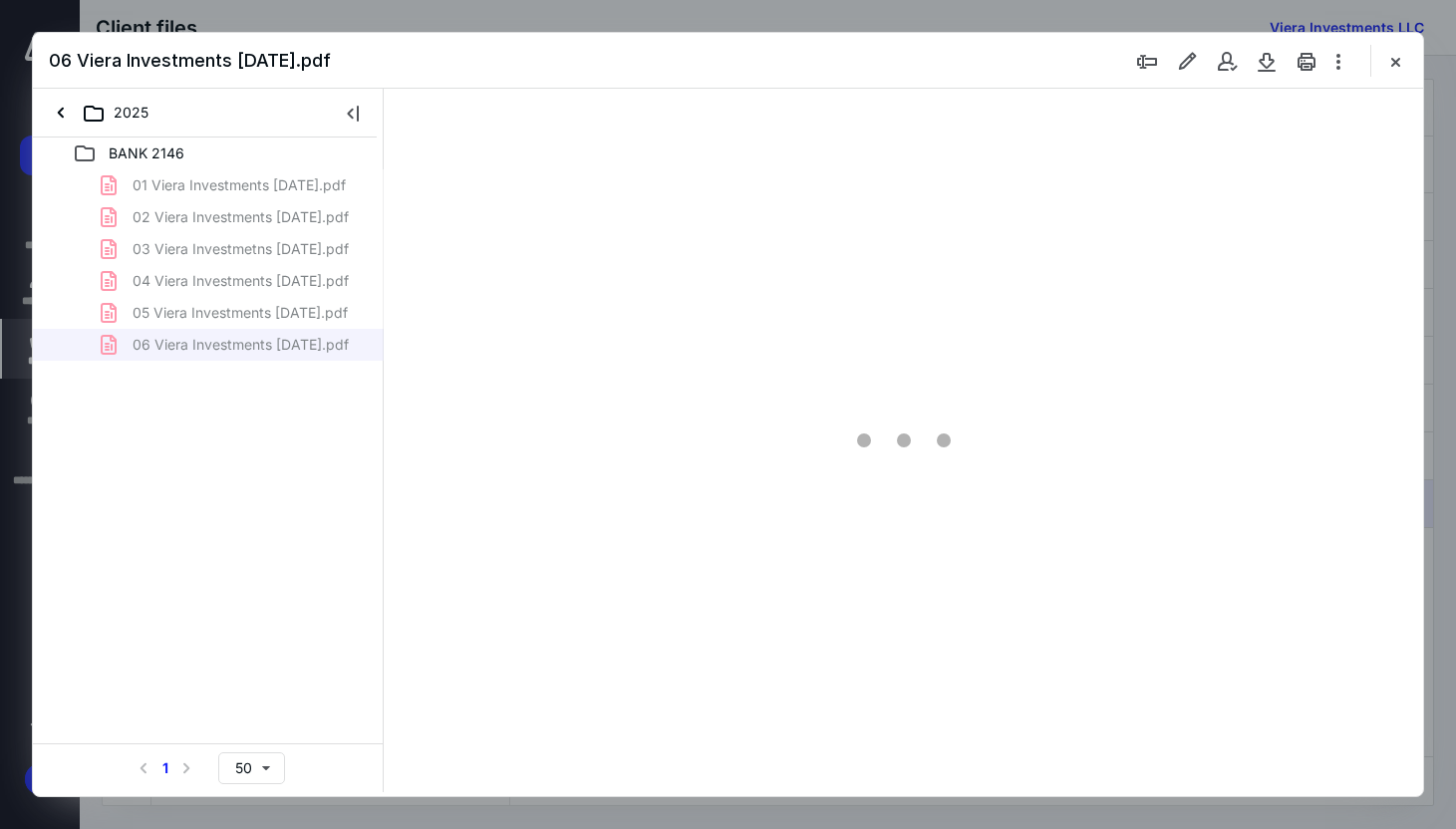 scroll, scrollTop: 79, scrollLeft: 0, axis: vertical 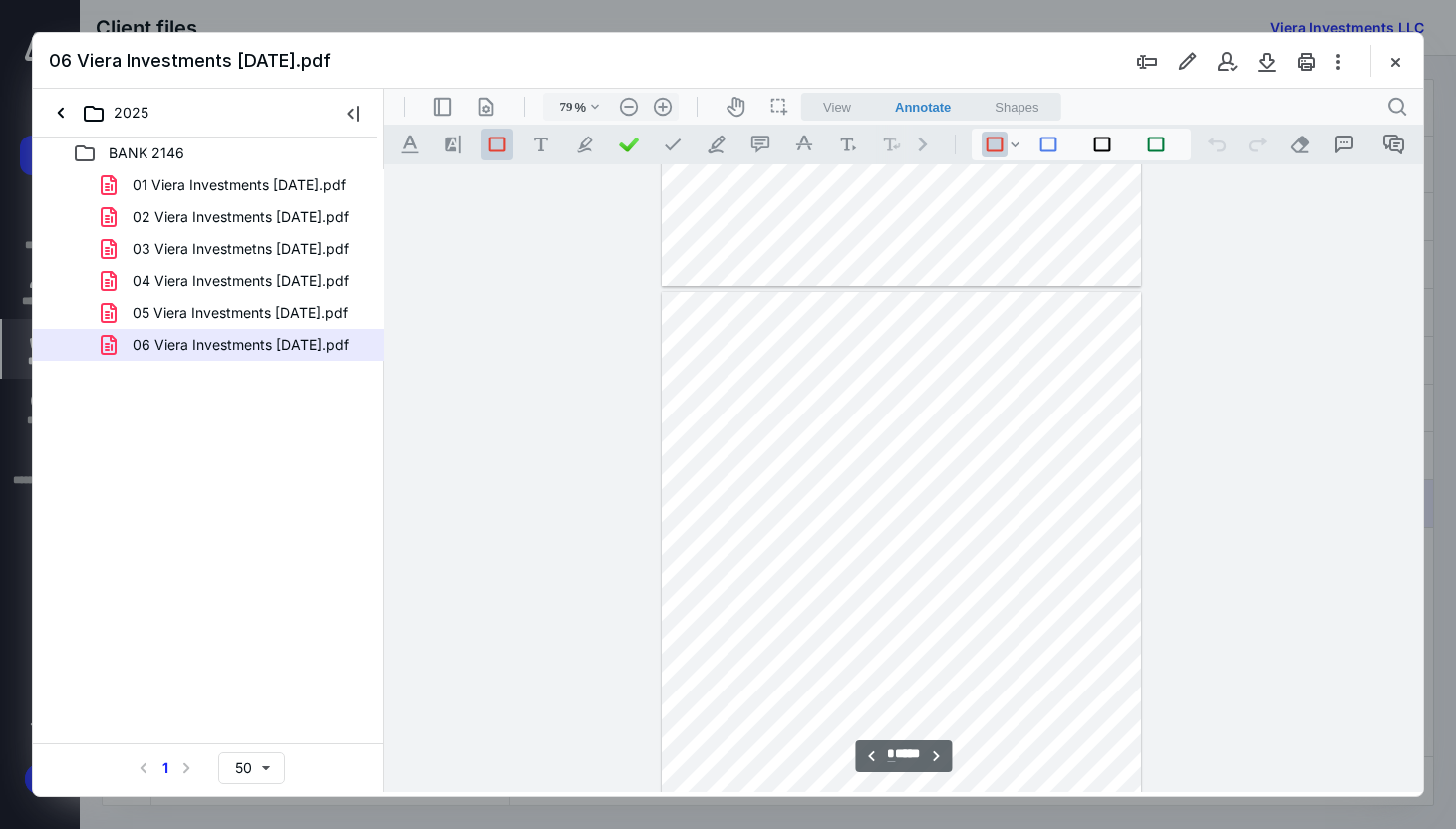 type on "*" 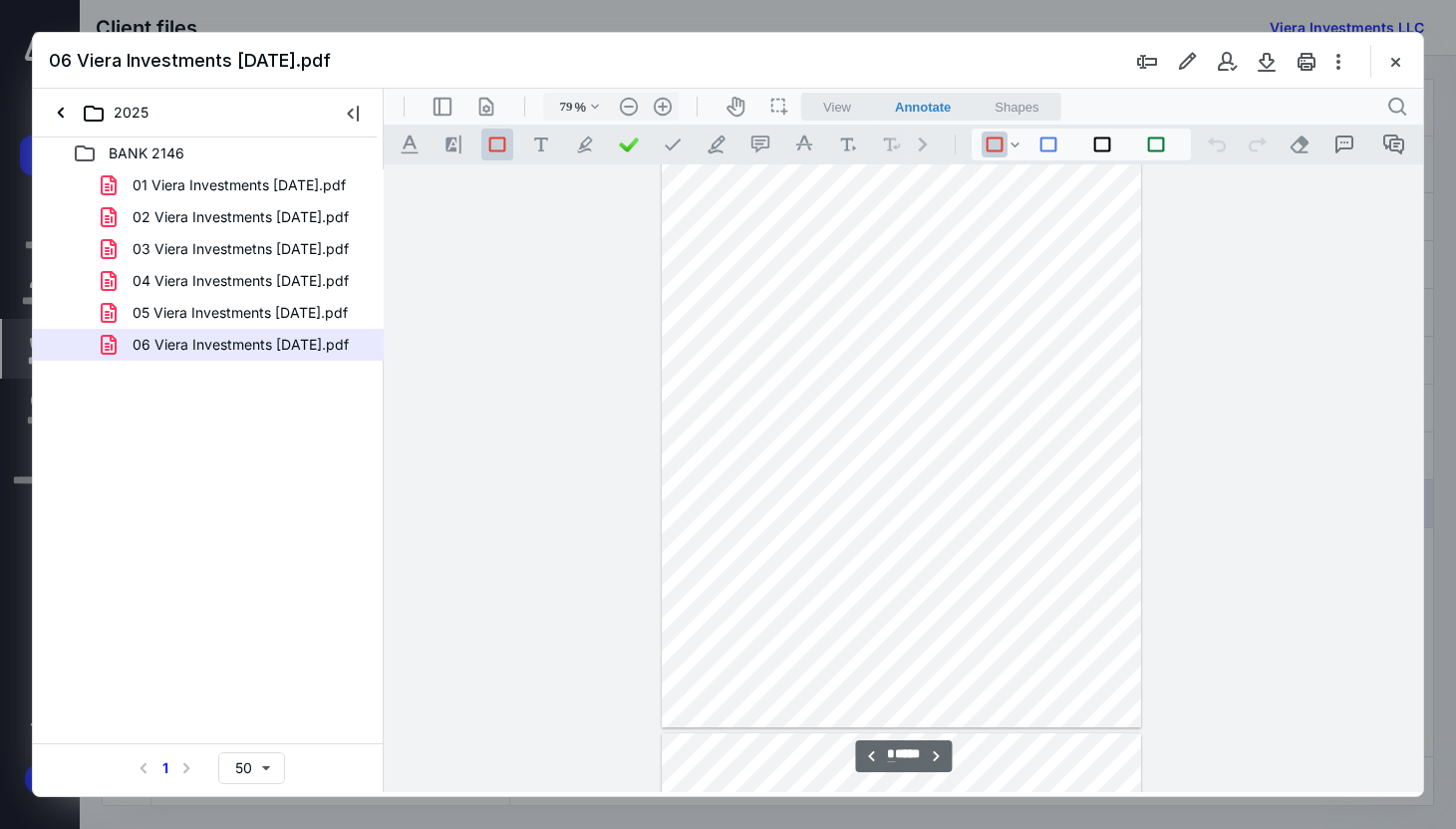 scroll, scrollTop: 2502, scrollLeft: 0, axis: vertical 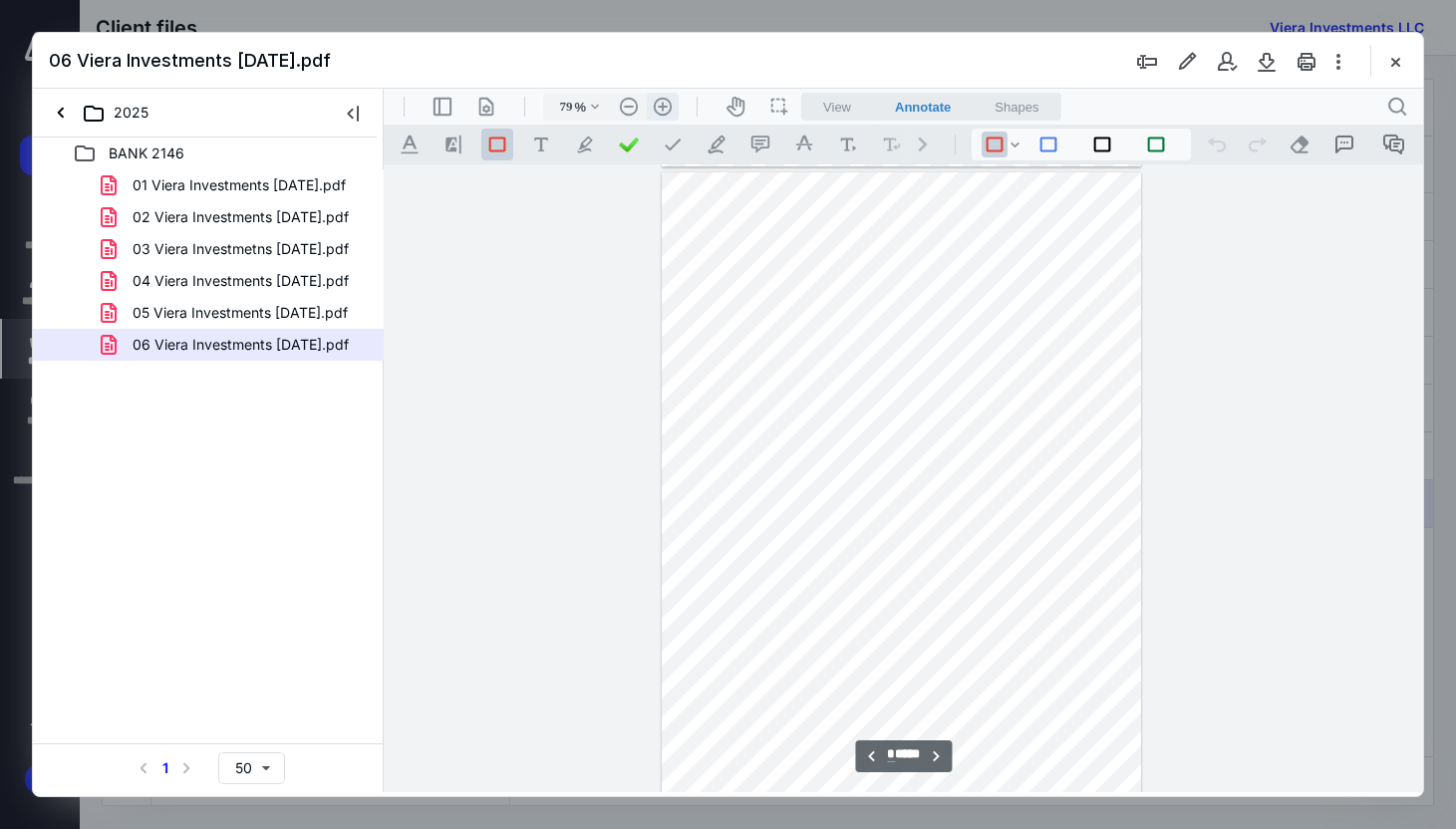 click on ".cls-1{fill:#abb0c4;} icon - header - zoom - in - line" at bounding box center [663, 107] 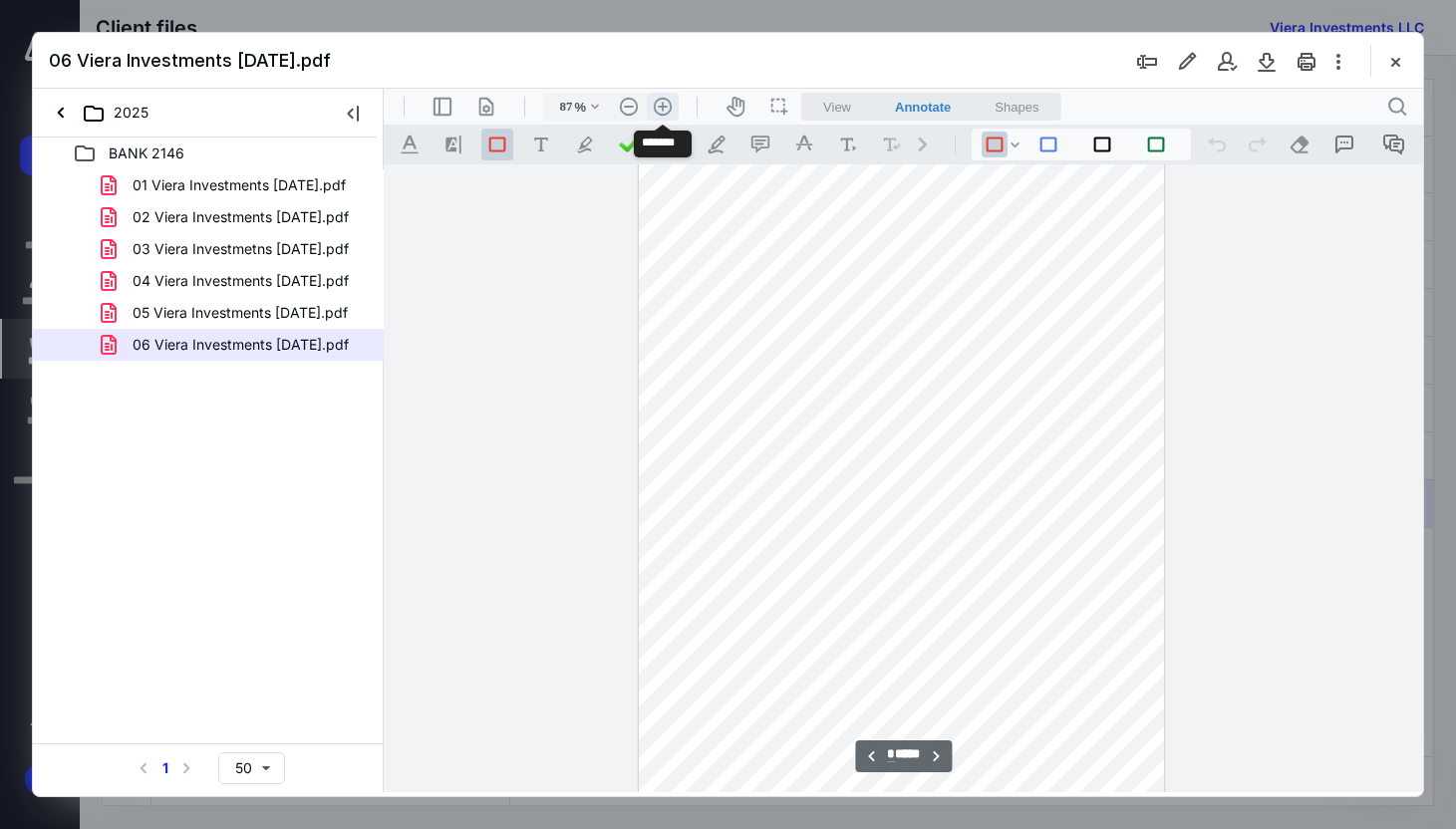 click on ".cls-1{fill:#abb0c4;} icon - header - zoom - in - line" at bounding box center (663, 107) 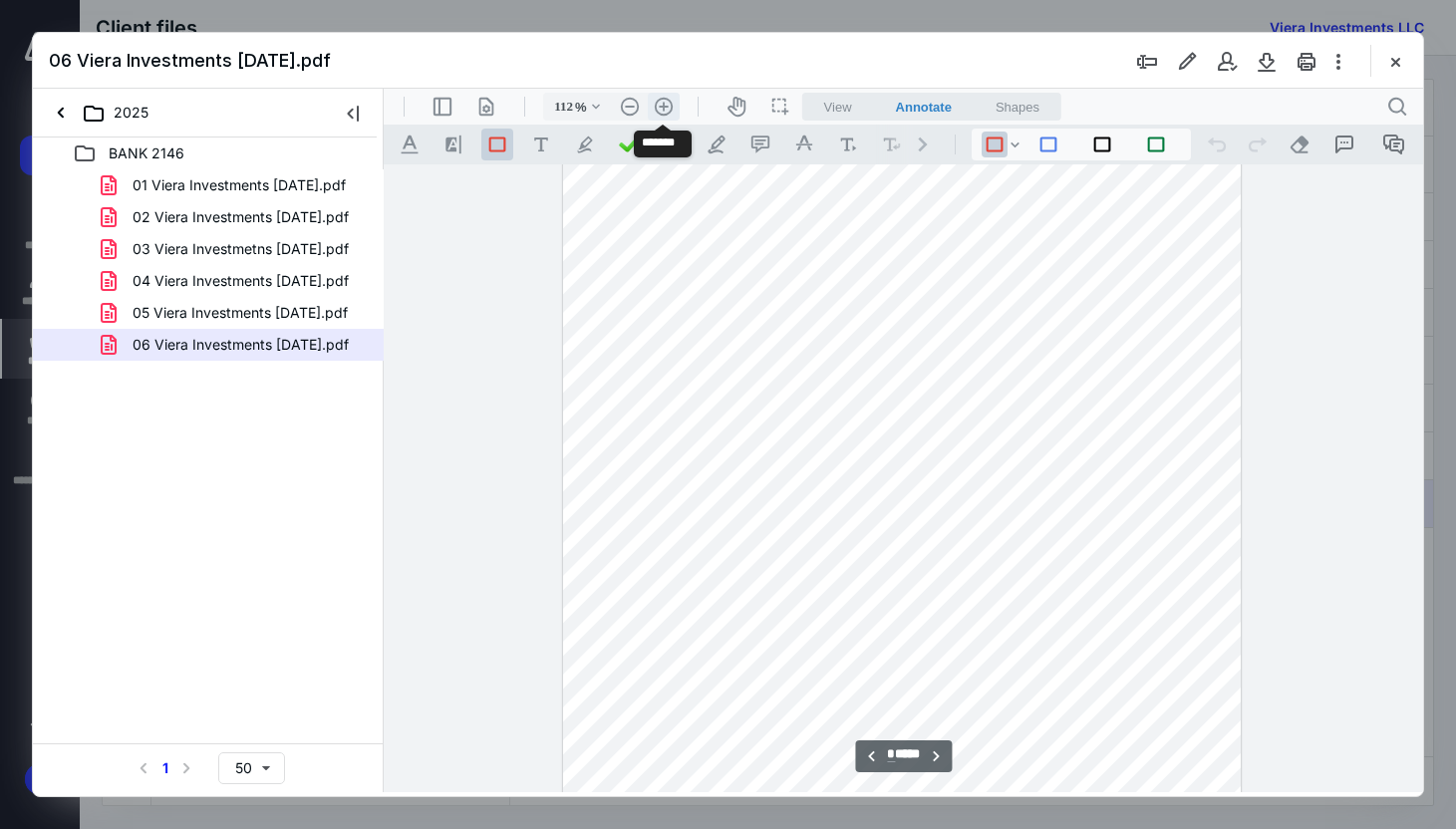 click on ".cls-1{fill:#abb0c4;} icon - header - zoom - in - line" at bounding box center (664, 107) 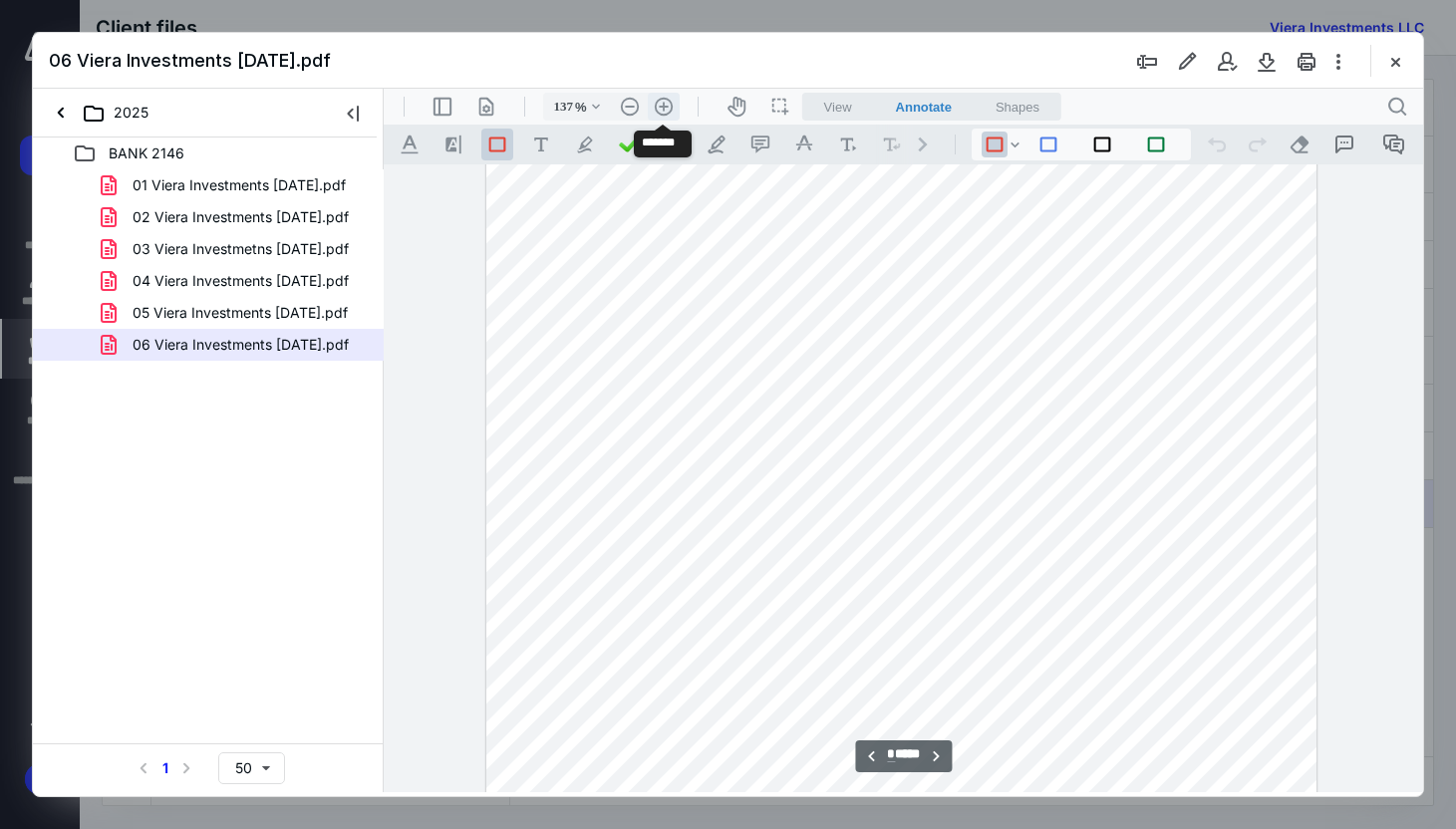click on ".cls-1{fill:#abb0c4;} icon - header - zoom - in - line" at bounding box center [664, 107] 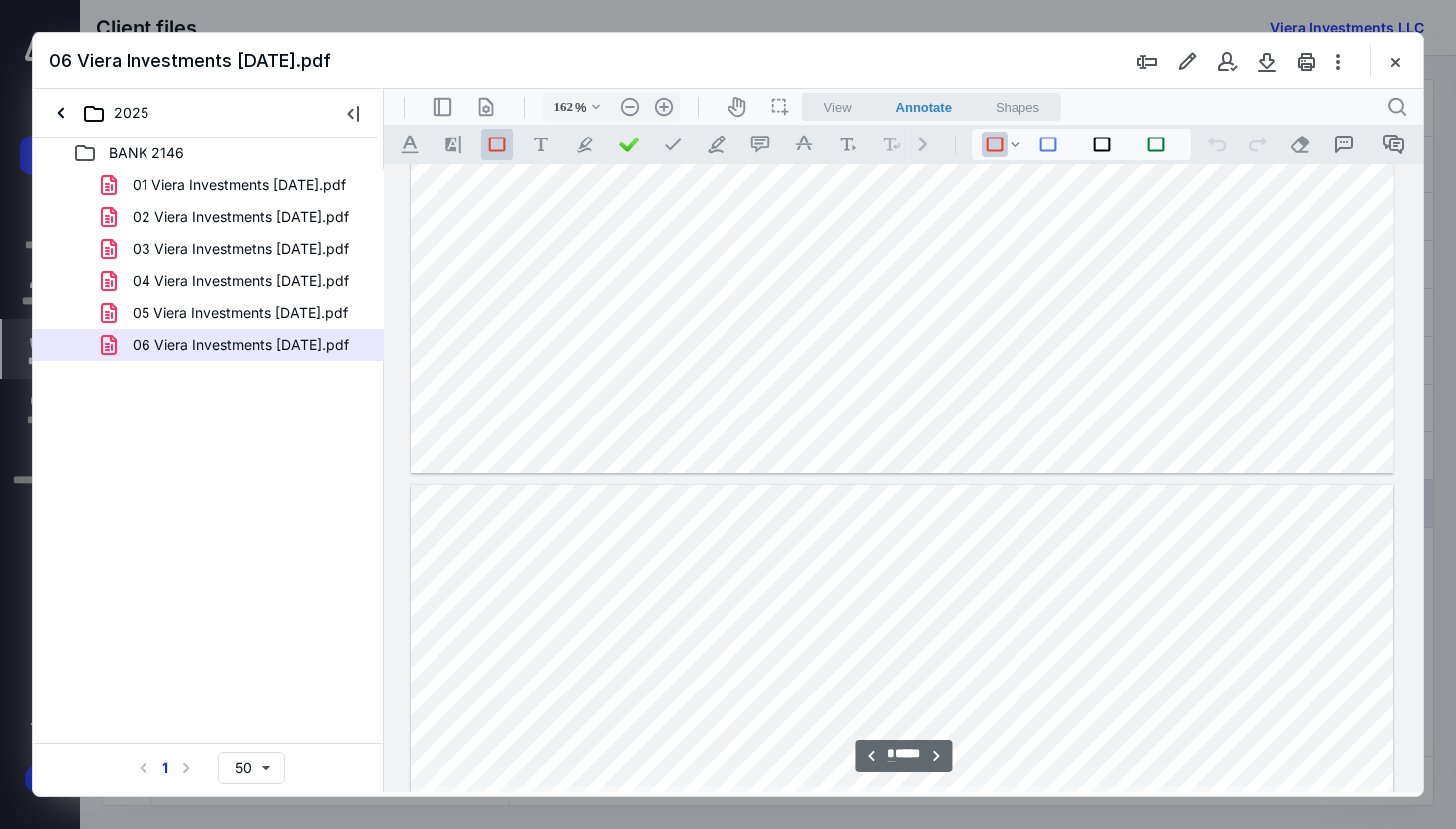 type on "*" 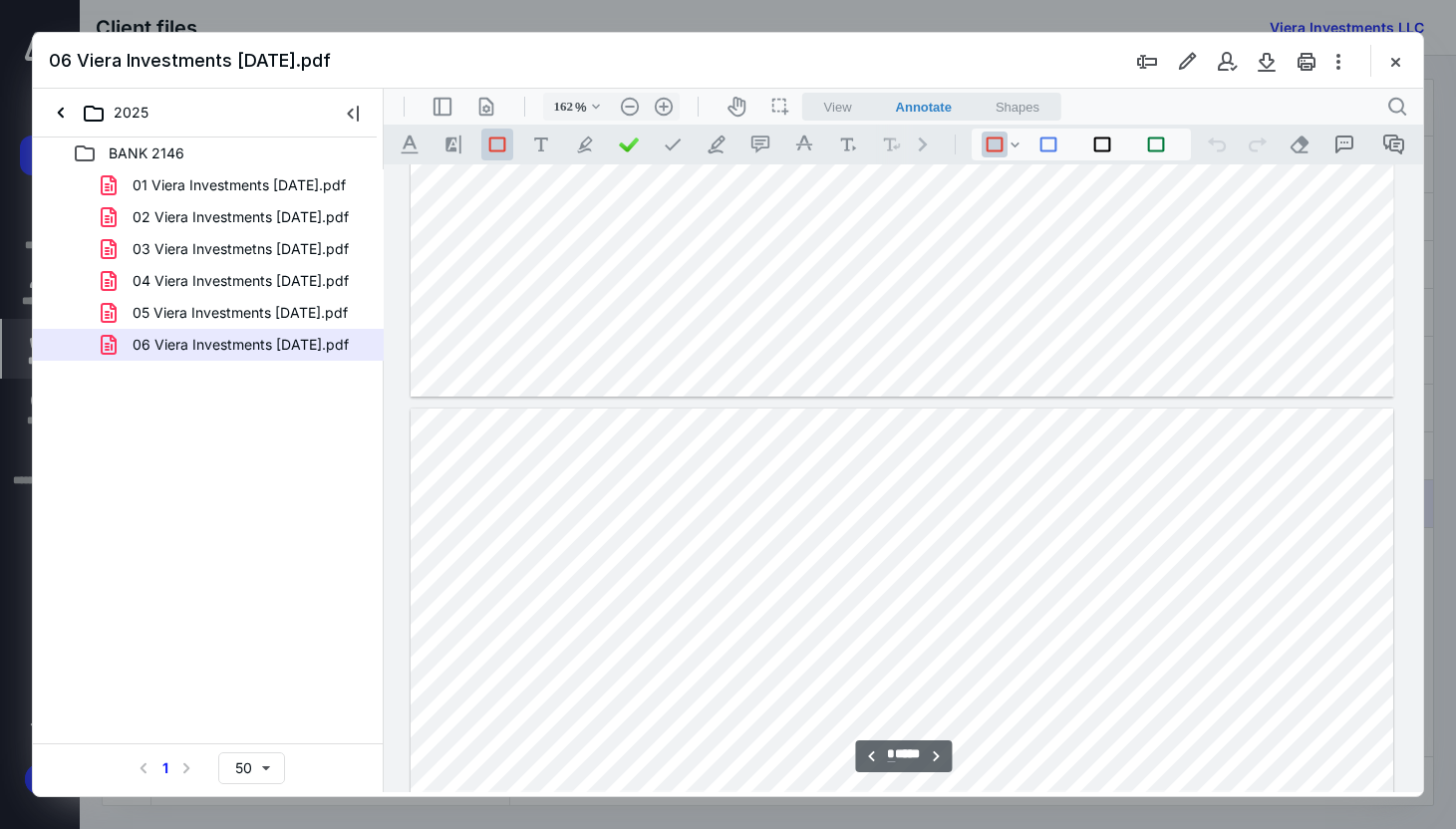 scroll, scrollTop: 4903, scrollLeft: 0, axis: vertical 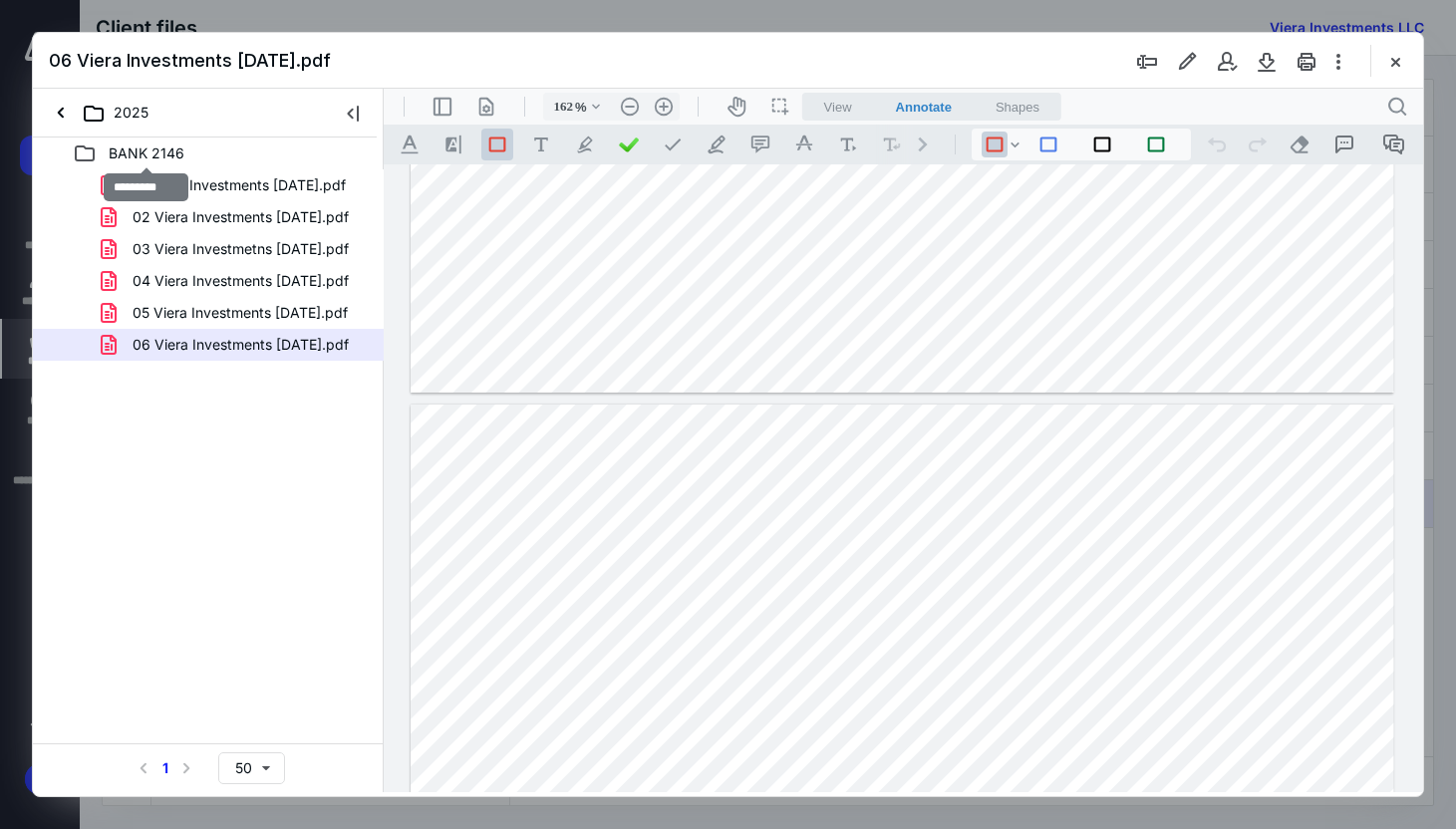 click on "BANK 2146" at bounding box center [146, 153] 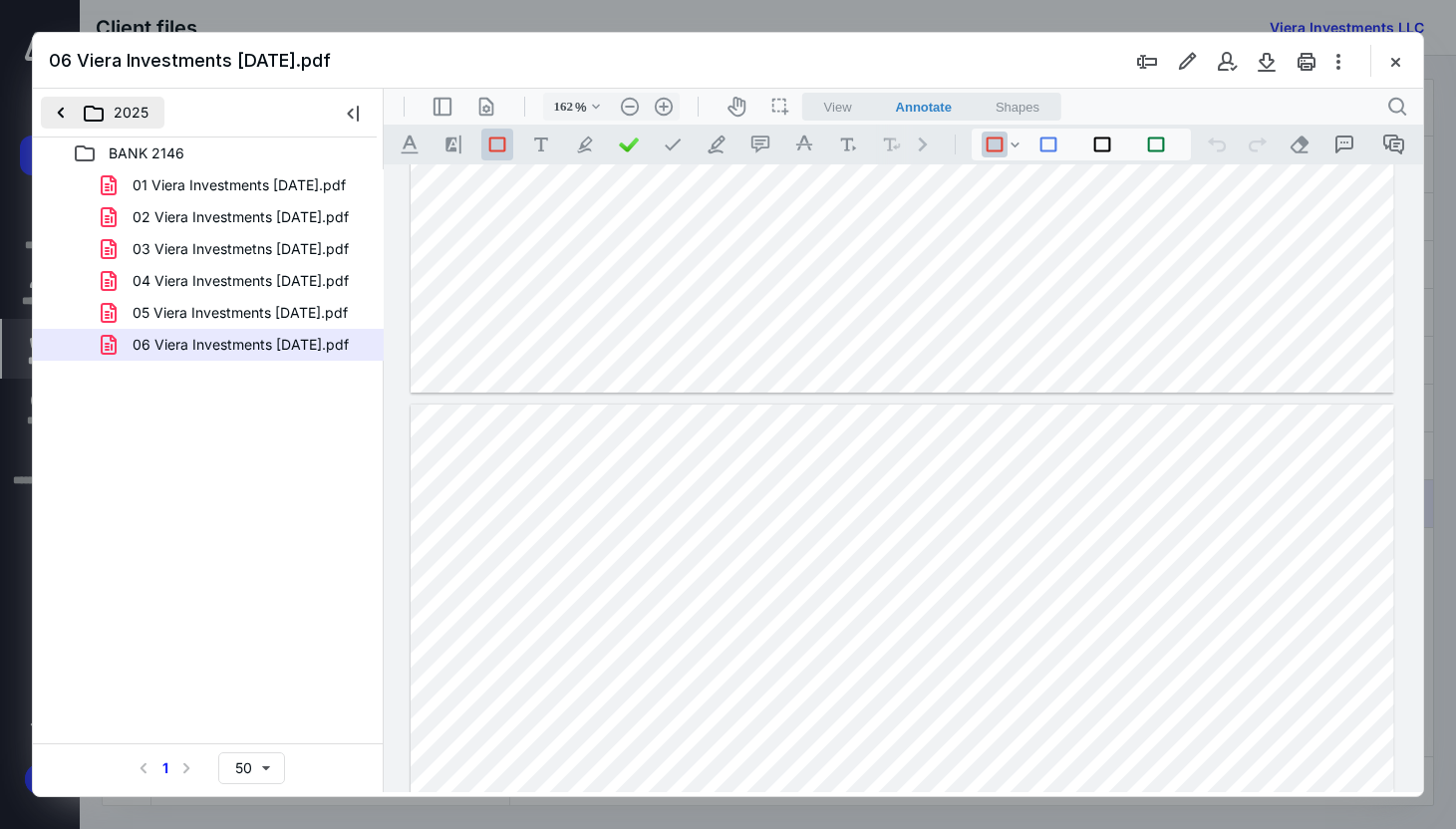 click on "2025" at bounding box center (103, 113) 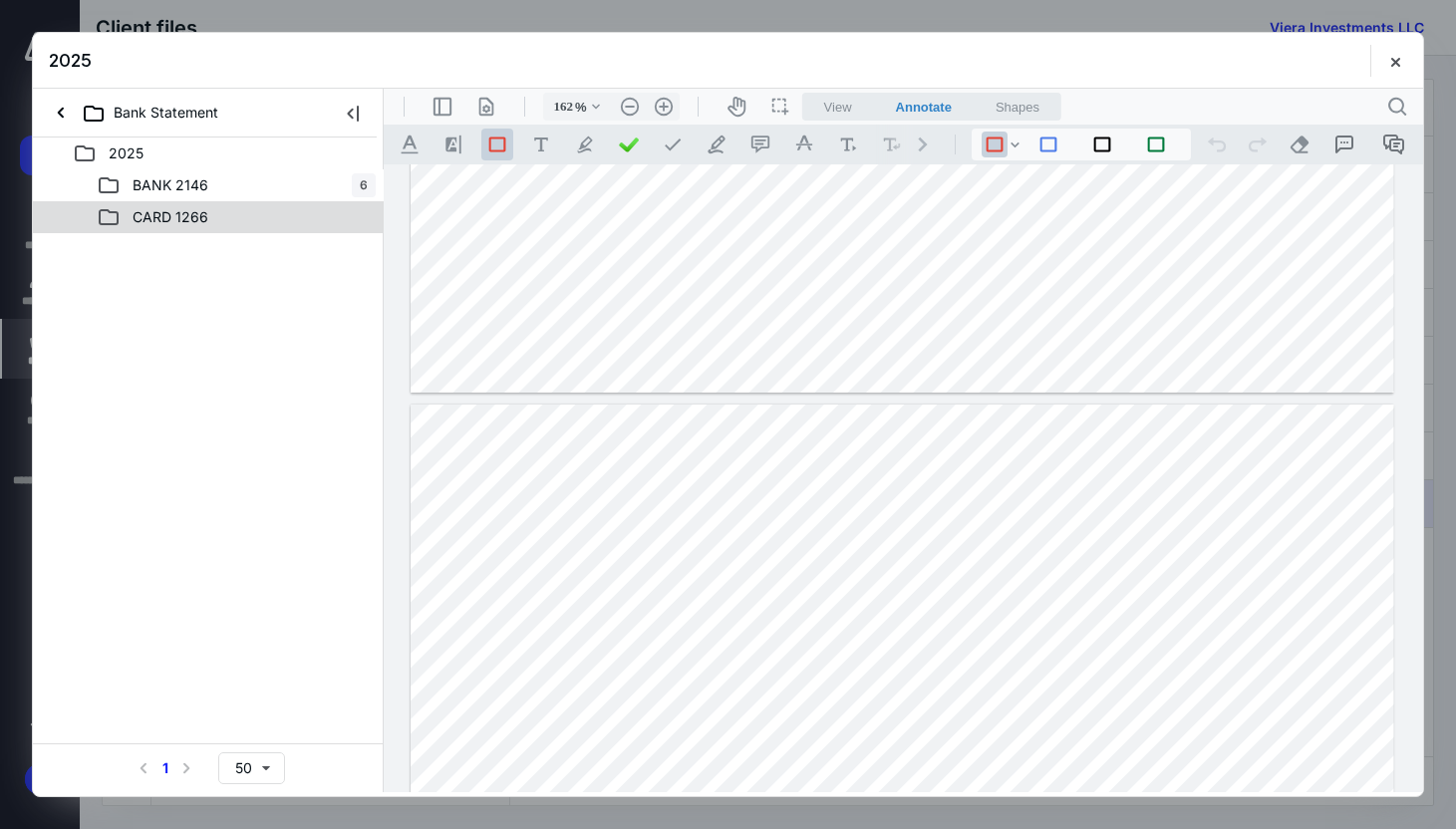 click on "CARD 1266" at bounding box center [236, 217] 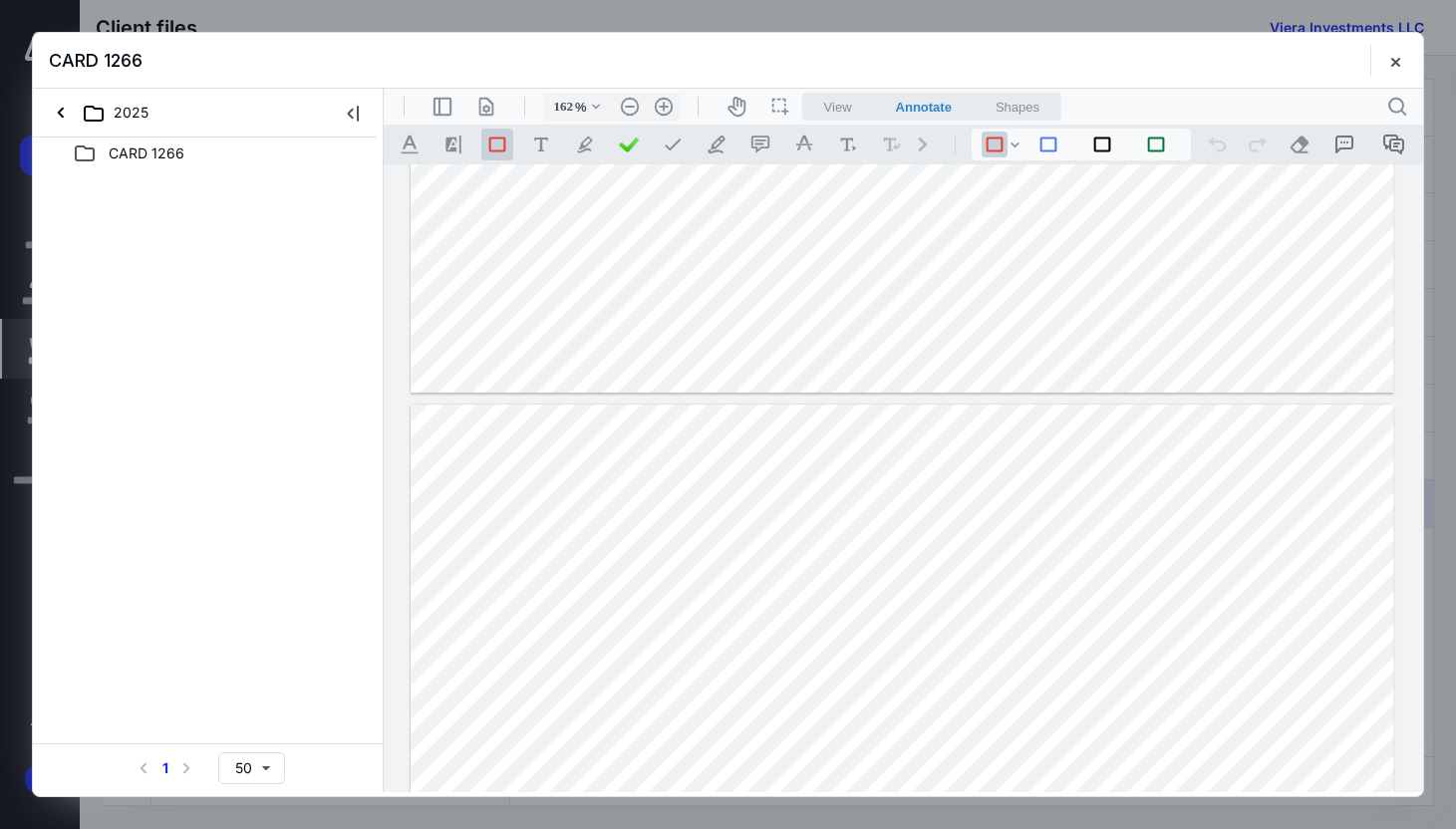 click on "CARD 1266" at bounding box center [146, 153] 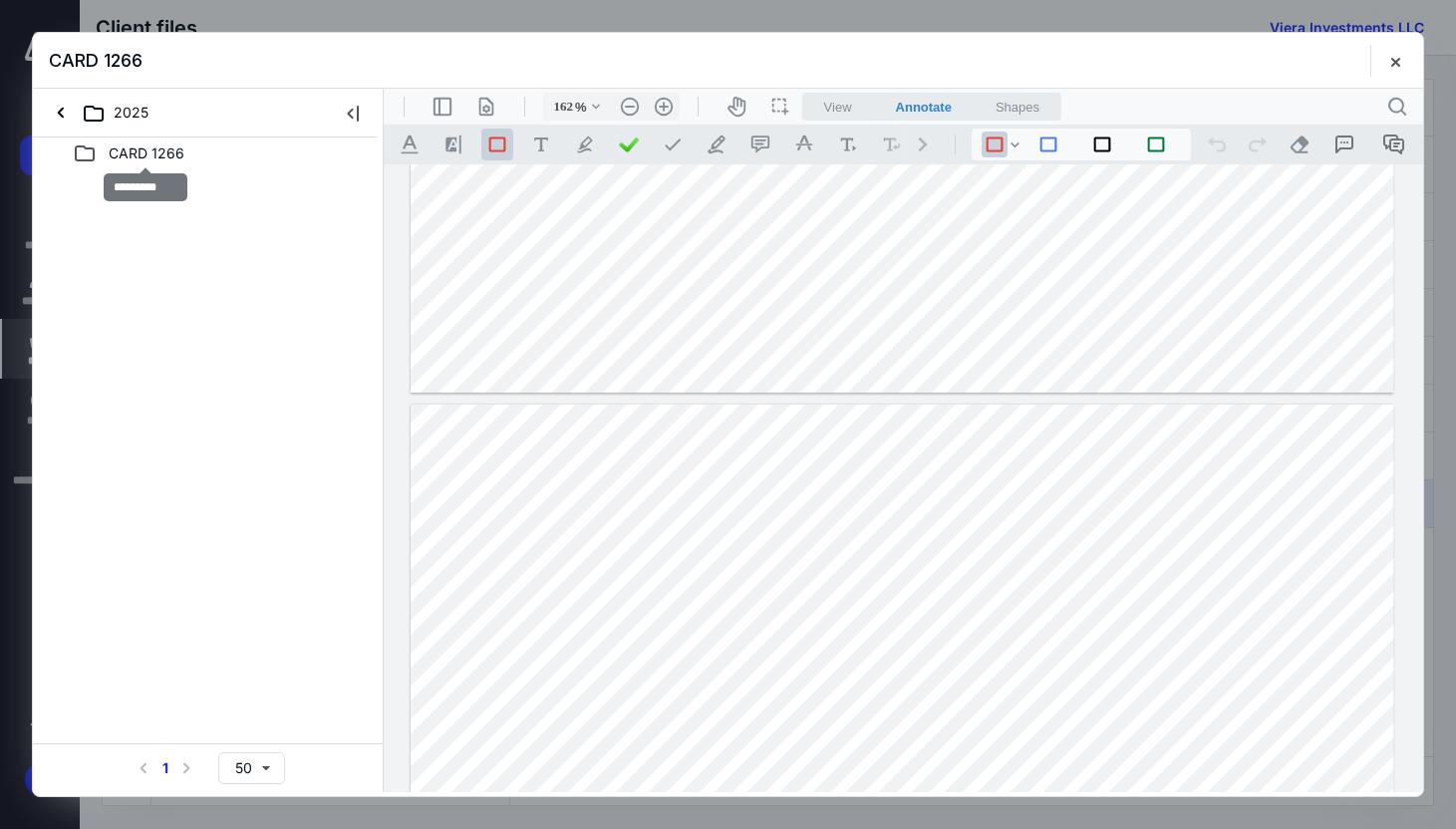 click on "CARD 1266" at bounding box center [146, 153] 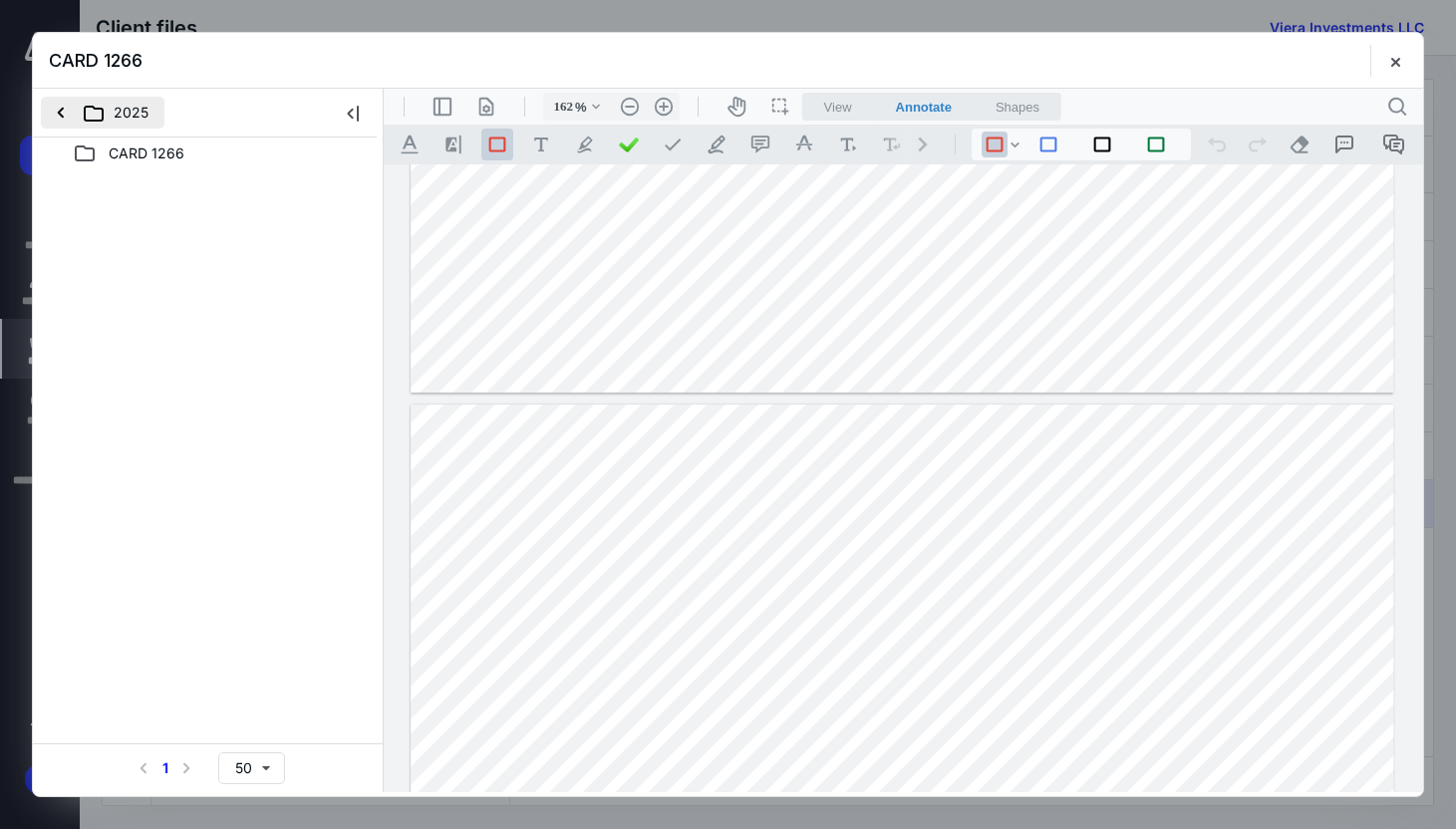 click on "2025" at bounding box center (103, 113) 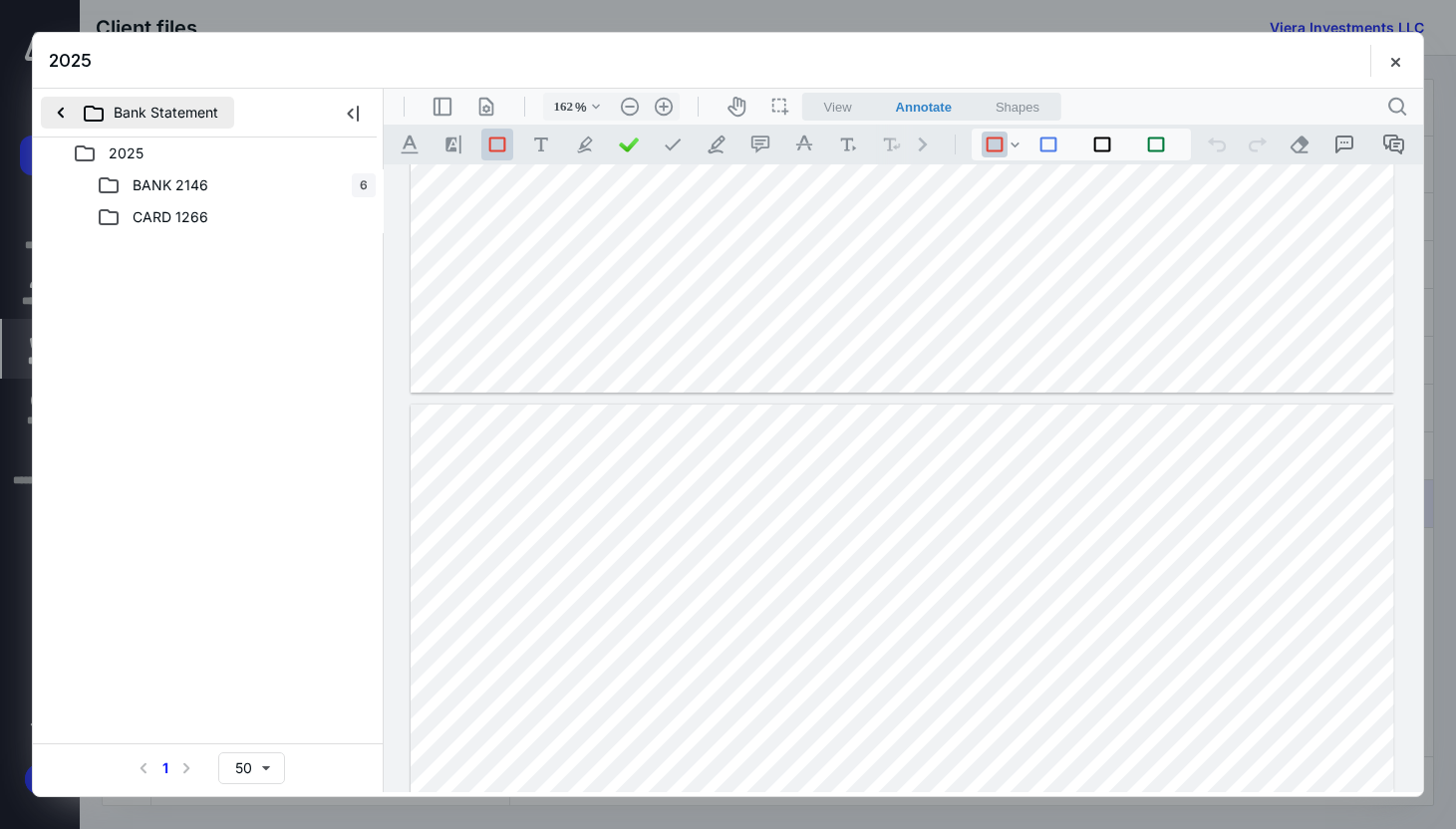 click on "Bank Statement" at bounding box center [138, 113] 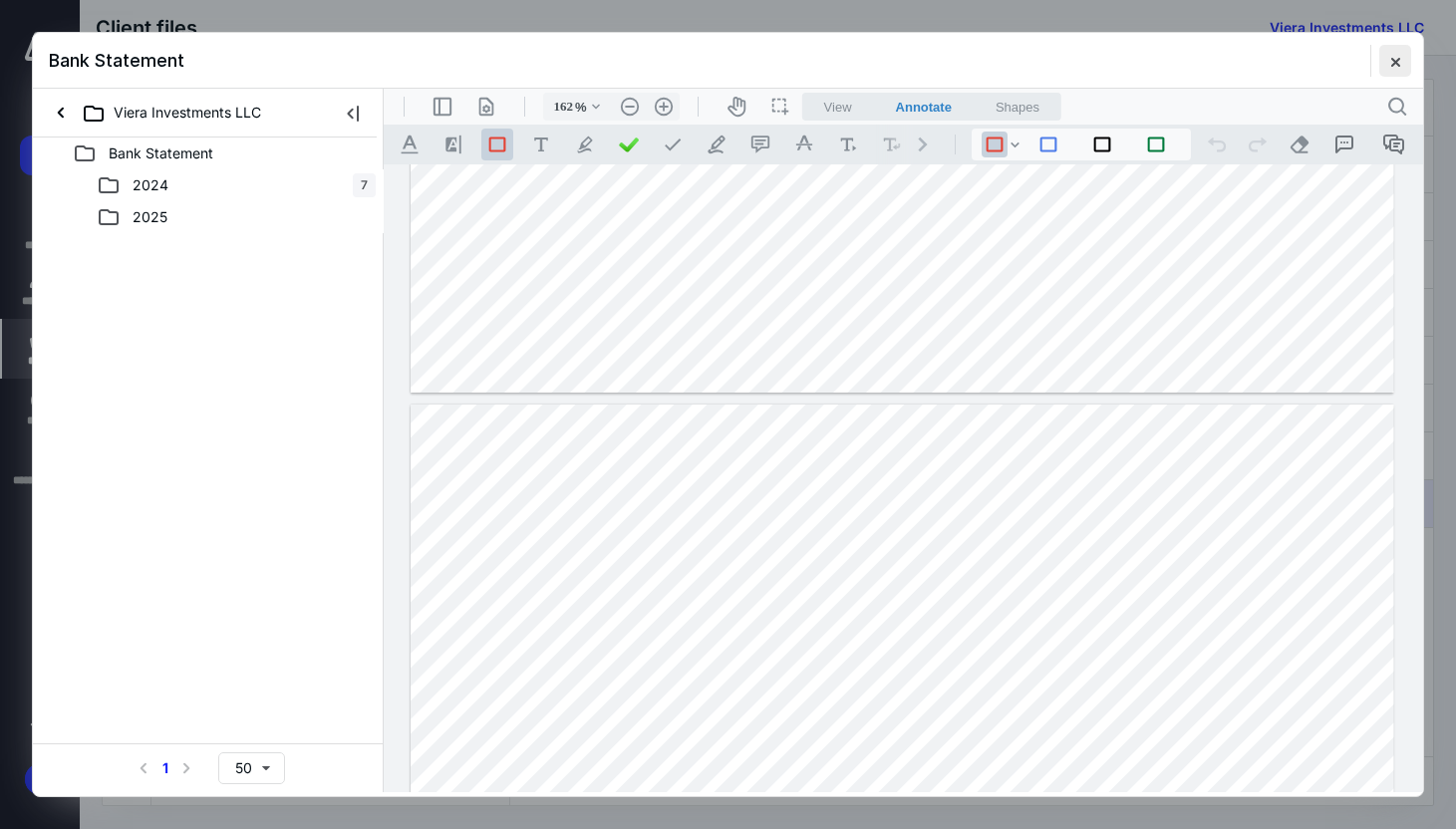 click at bounding box center (1395, 61) 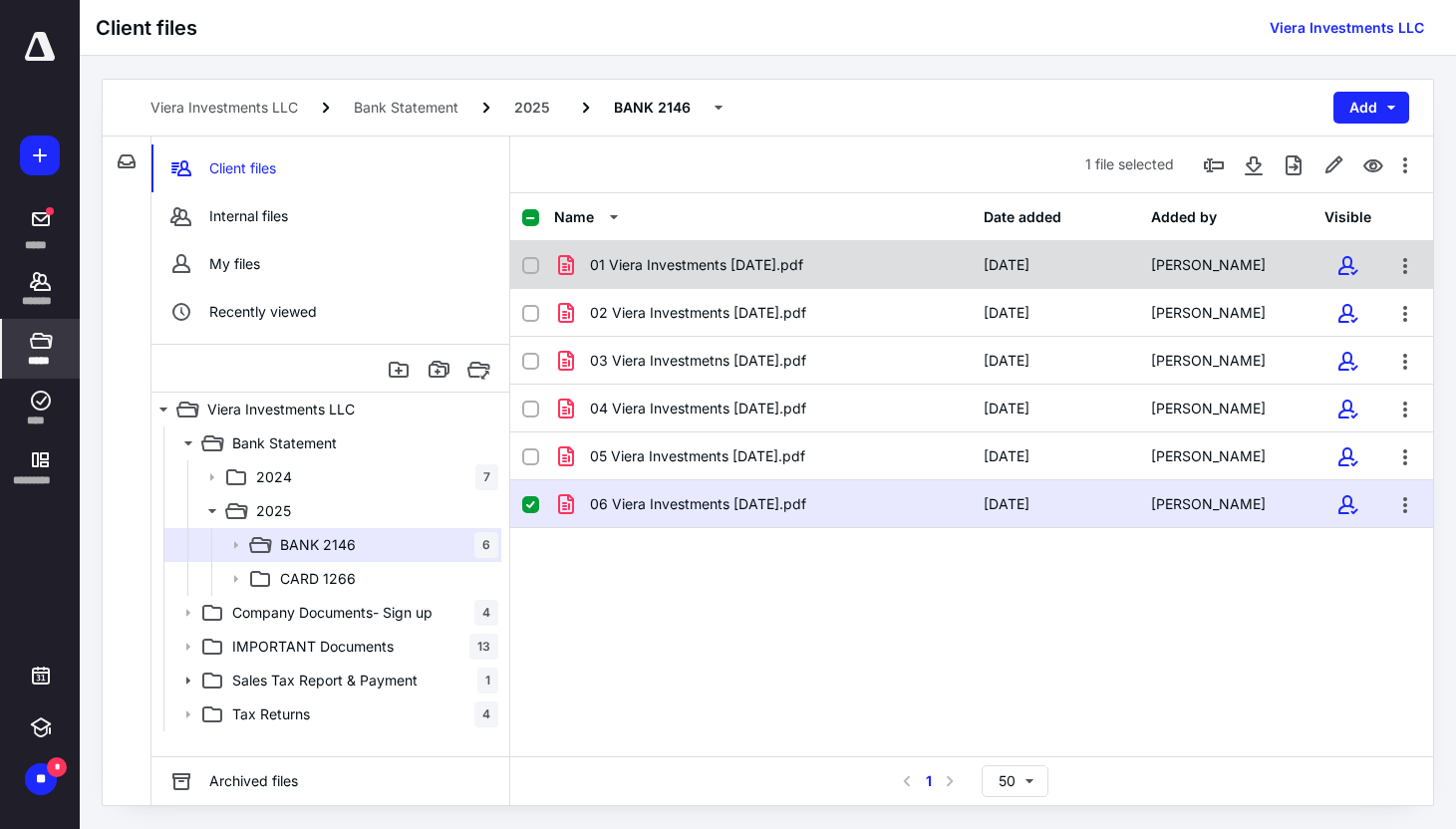 click on "01 Viera Investments [DATE].pdf [DATE] [PERSON_NAME]" at bounding box center (972, 265) 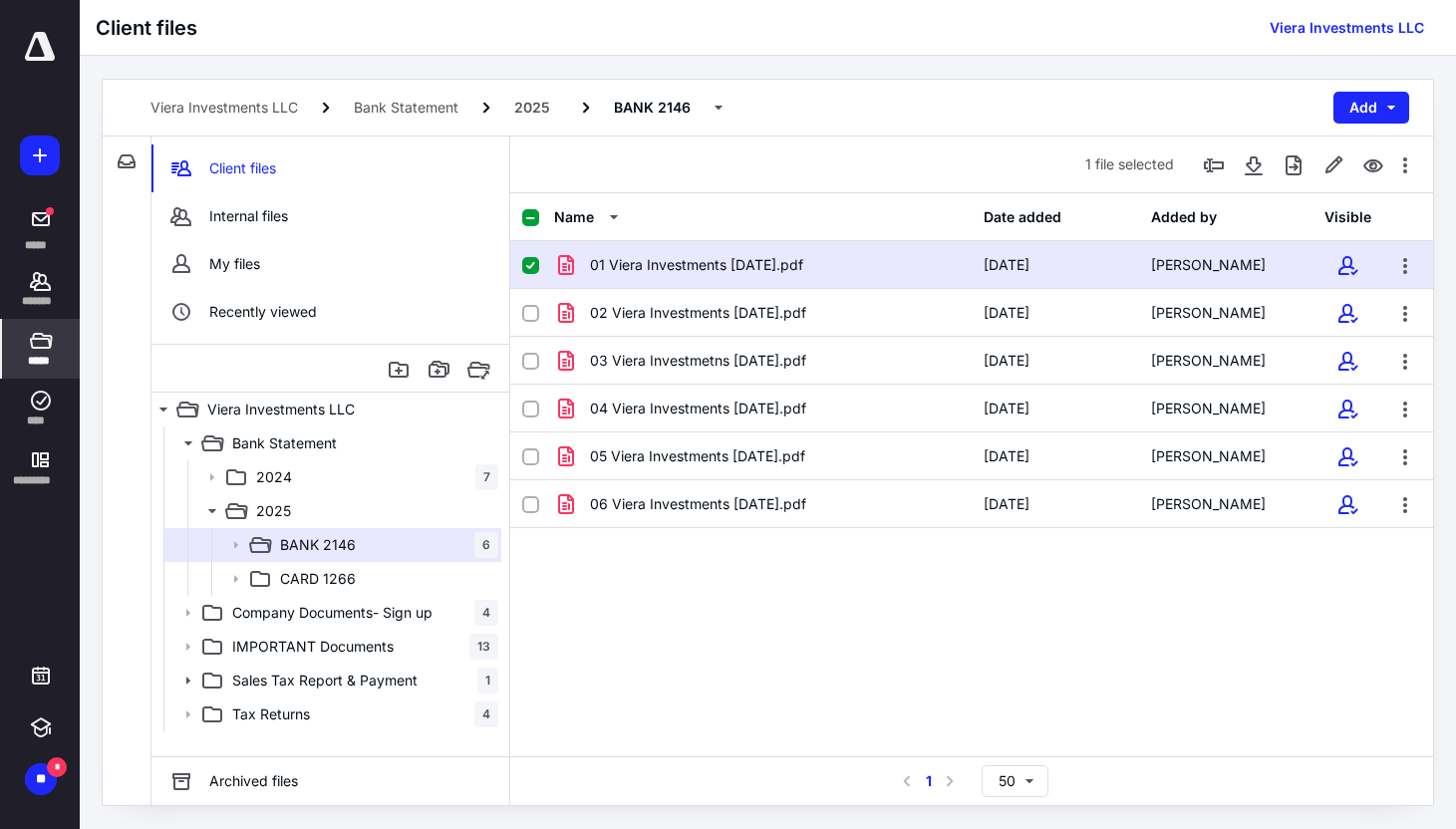 click on "01 Viera Investments [DATE].pdf [DATE] [PERSON_NAME]" at bounding box center [972, 265] 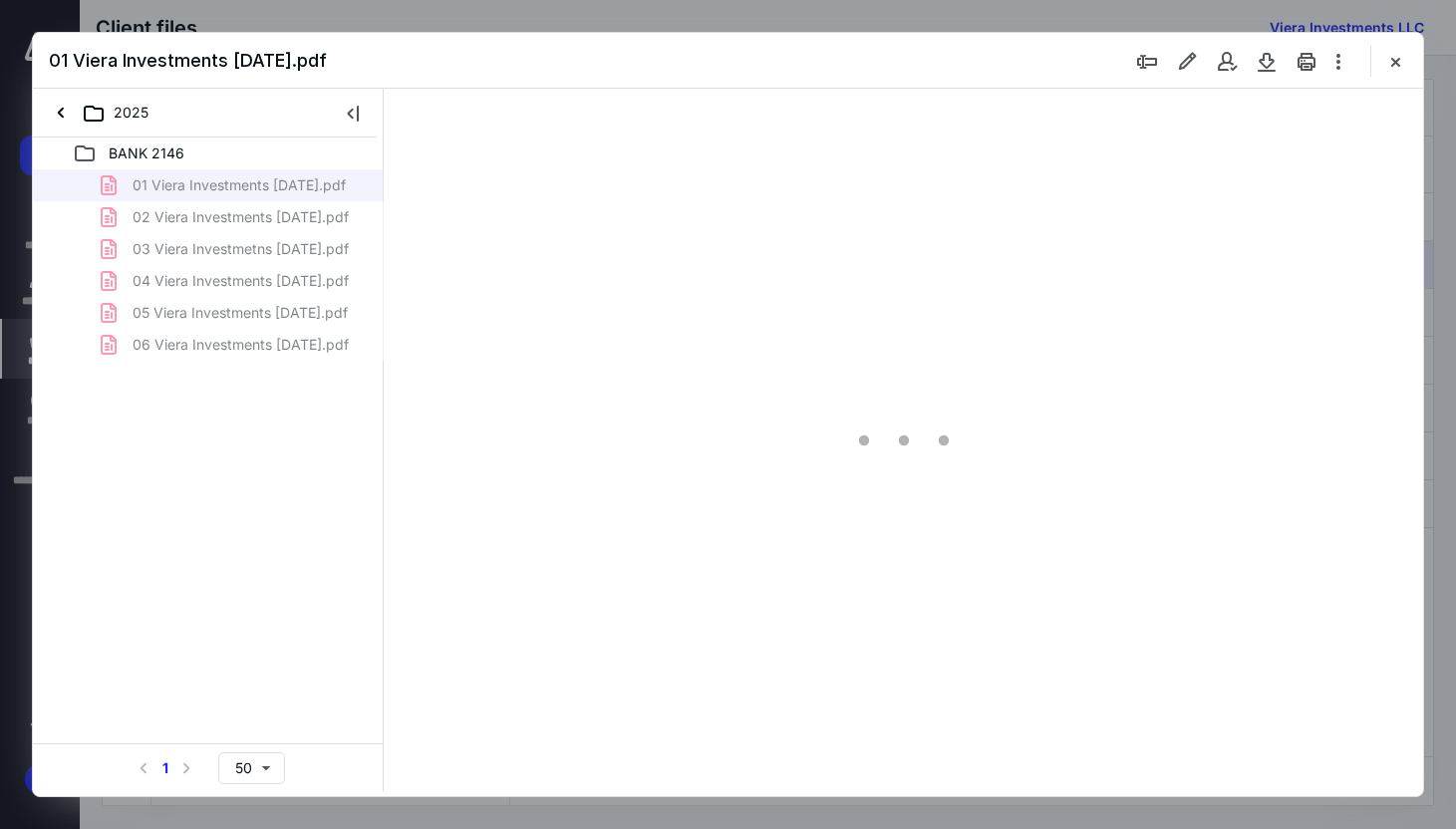 scroll, scrollTop: 0, scrollLeft: 0, axis: both 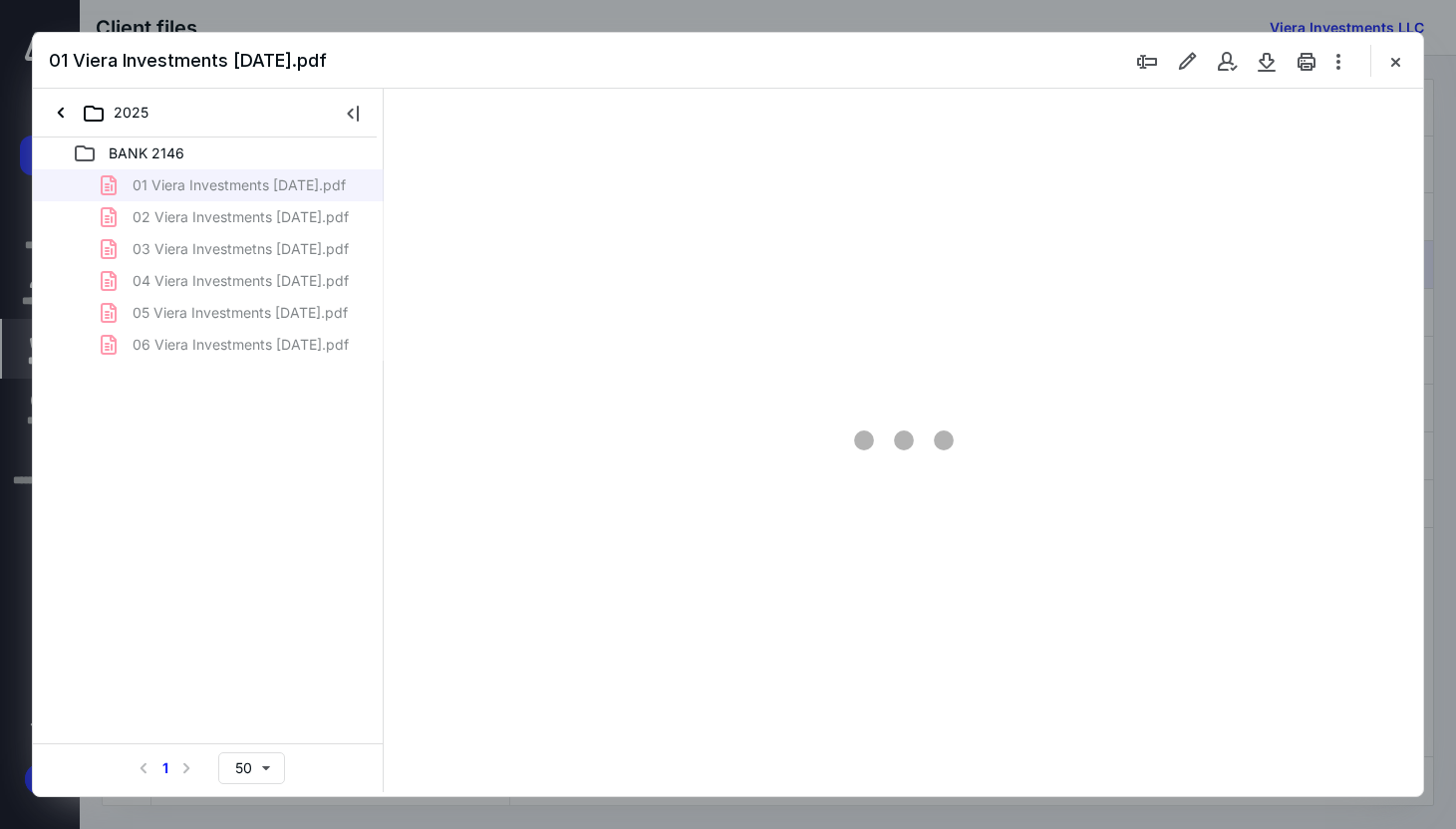type on "81" 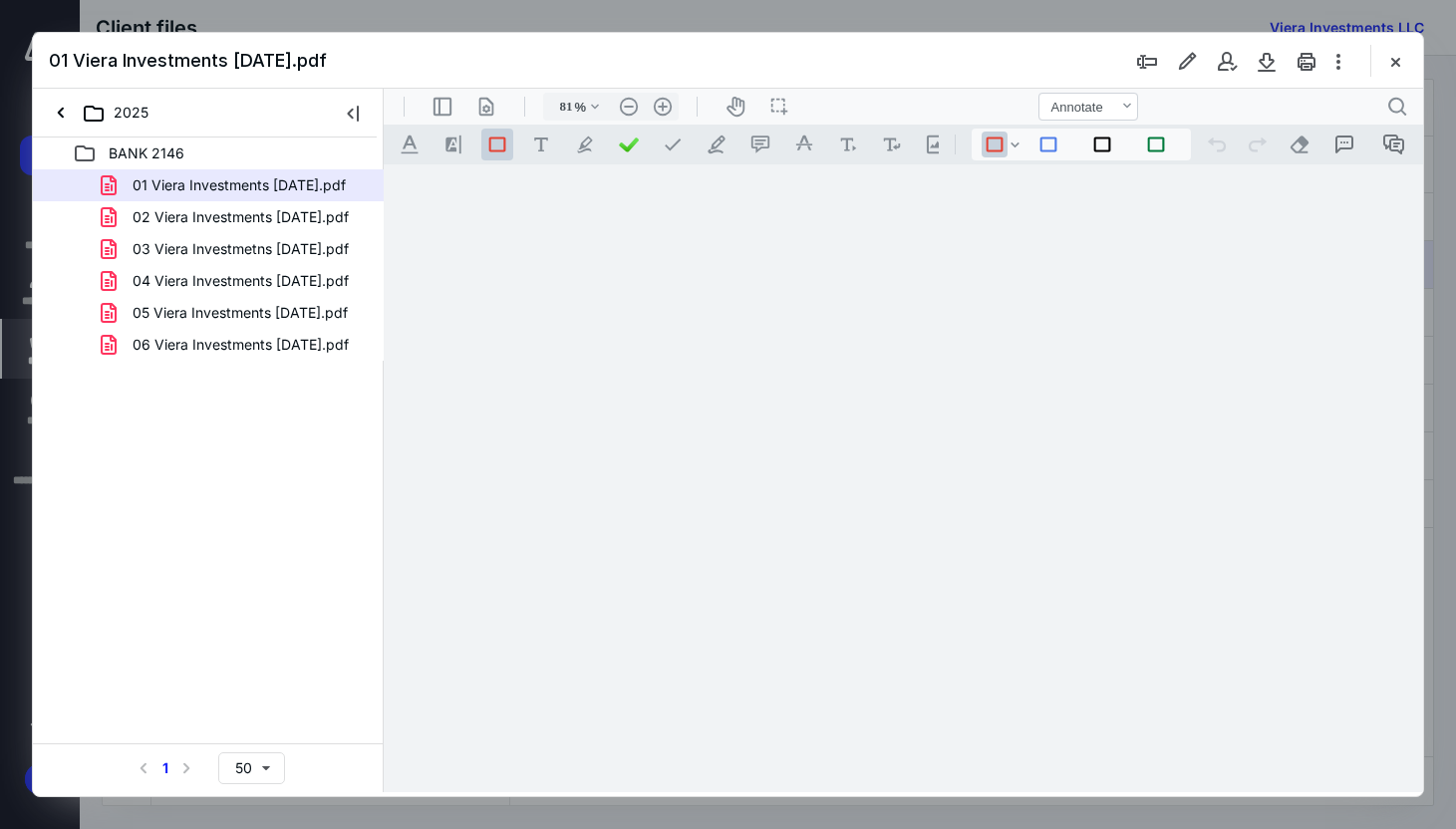 scroll, scrollTop: 79, scrollLeft: 0, axis: vertical 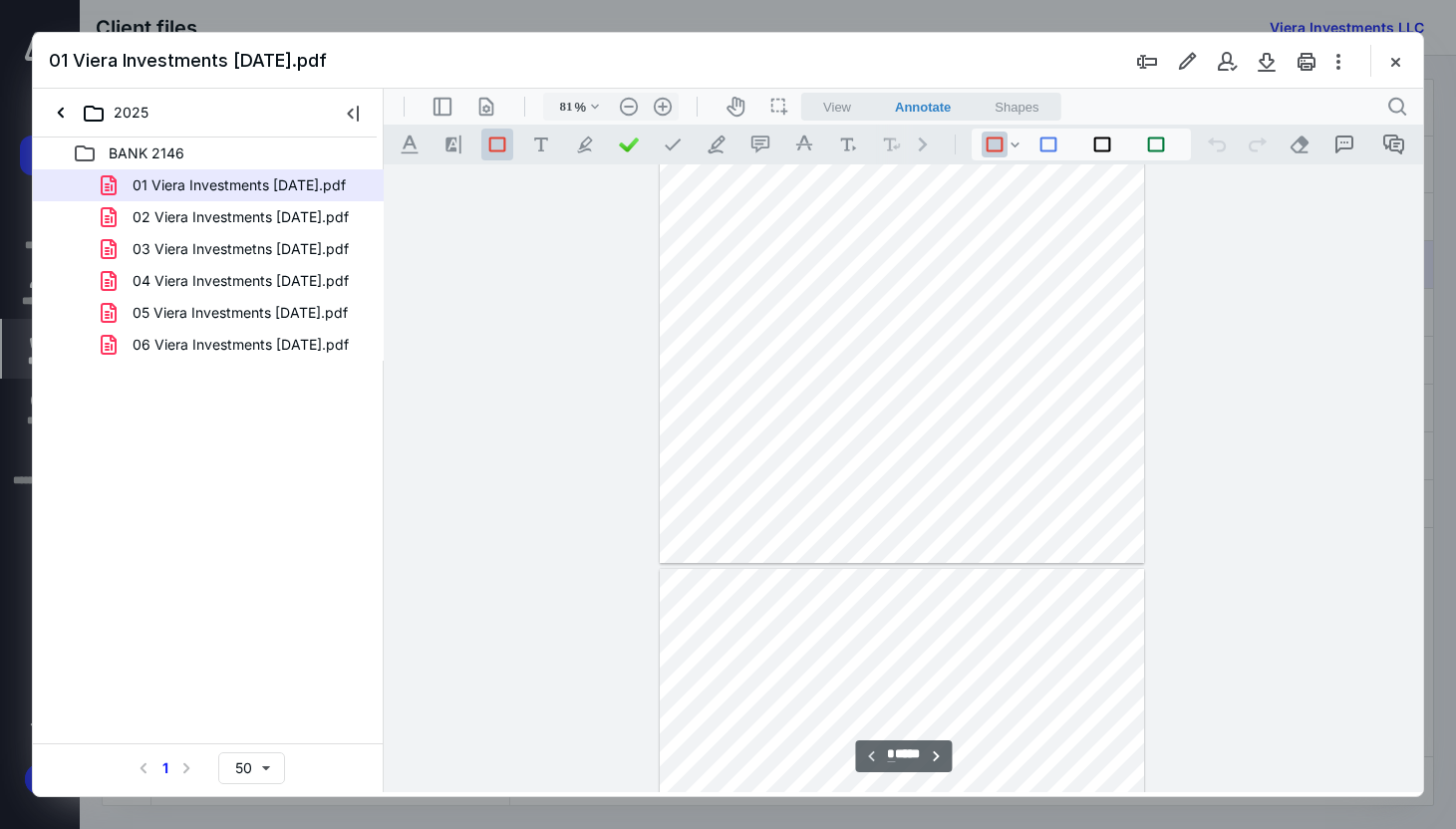 type on "*" 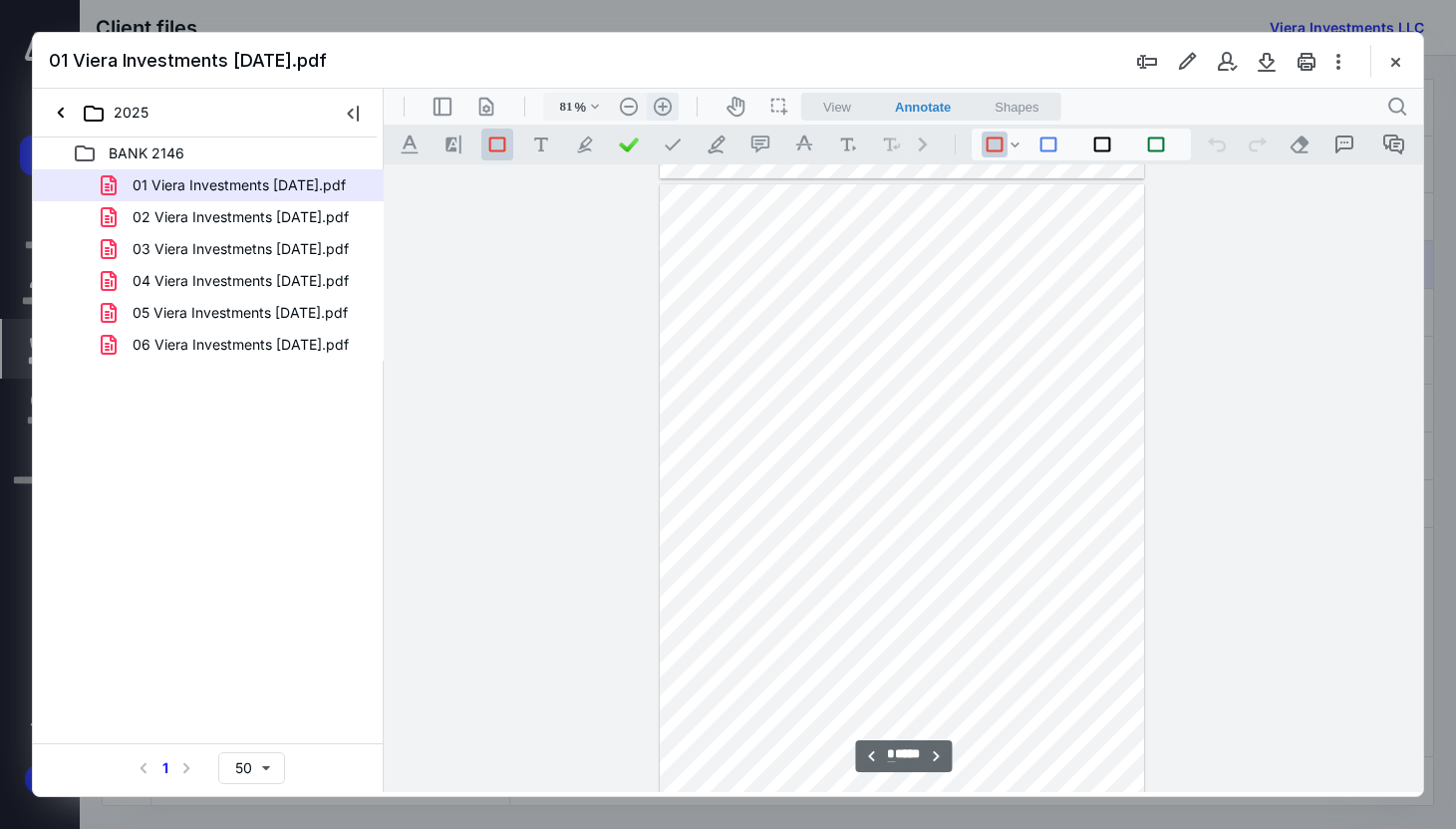 click on ".cls-1{fill:#abb0c4;} icon - header - zoom - in - line" at bounding box center [663, 107] 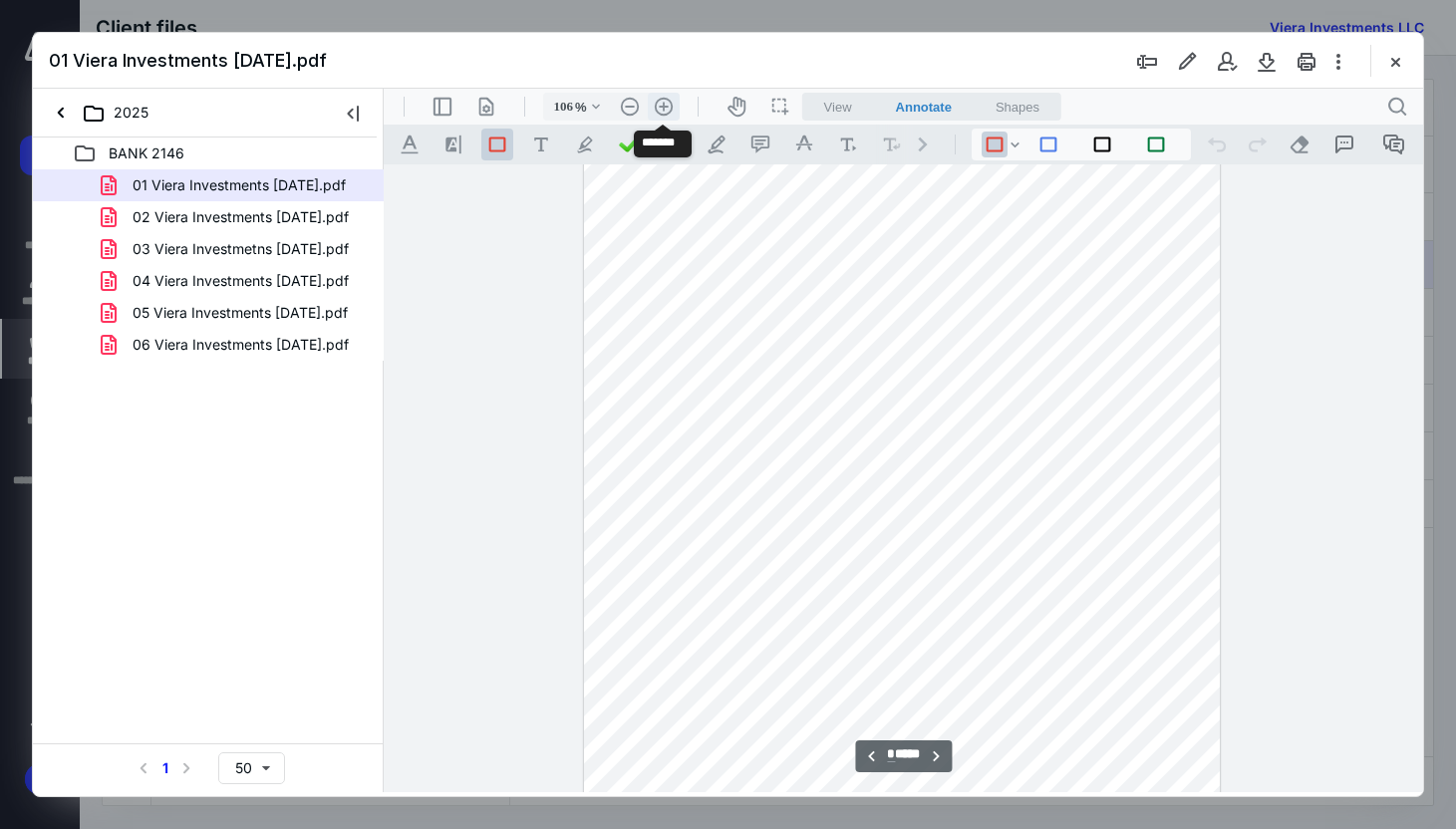 click on ".cls-1{fill:#abb0c4;} icon - header - zoom - in - line" at bounding box center (664, 107) 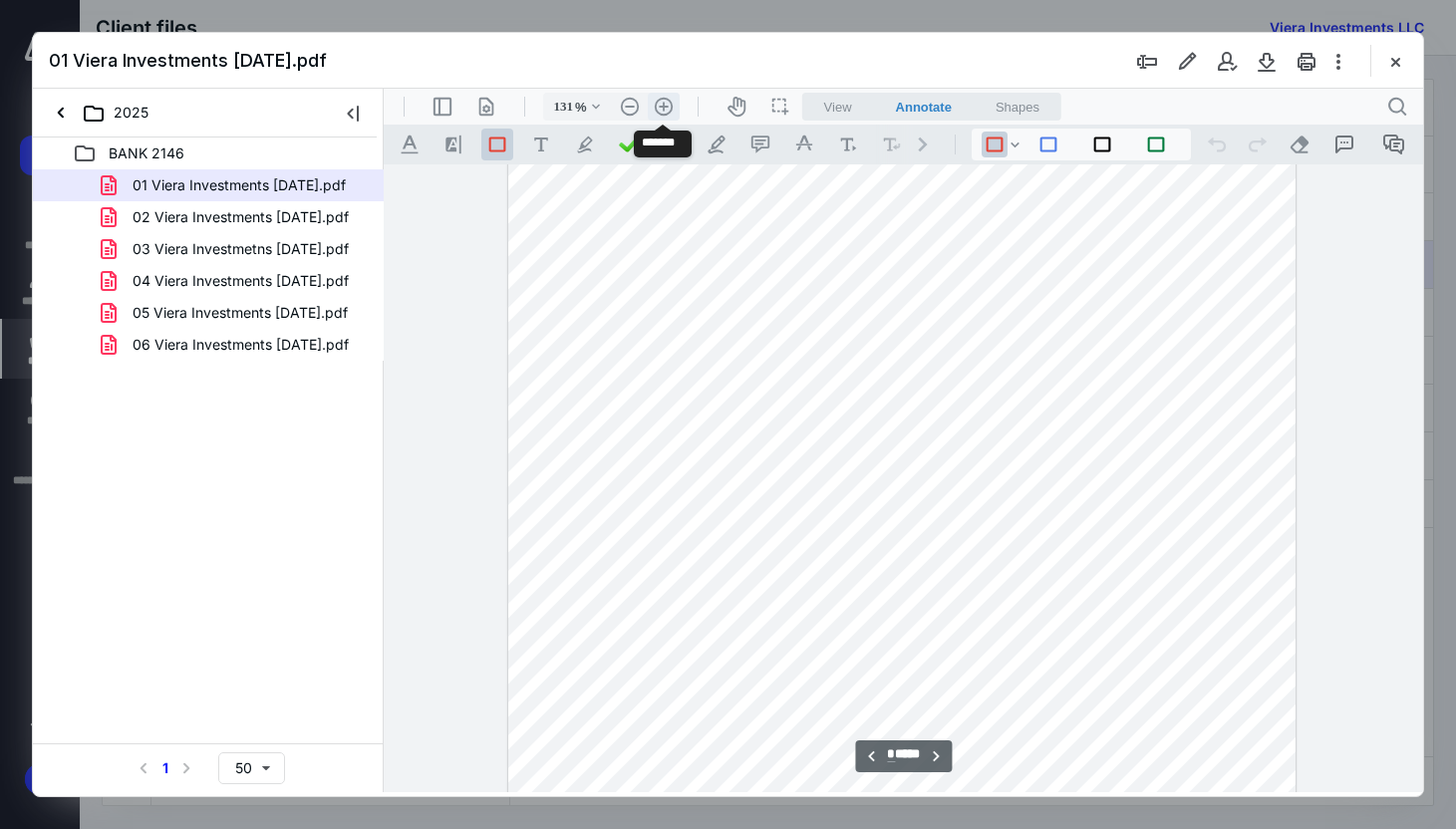 click on ".cls-1{fill:#abb0c4;} icon - header - zoom - in - line" at bounding box center (664, 107) 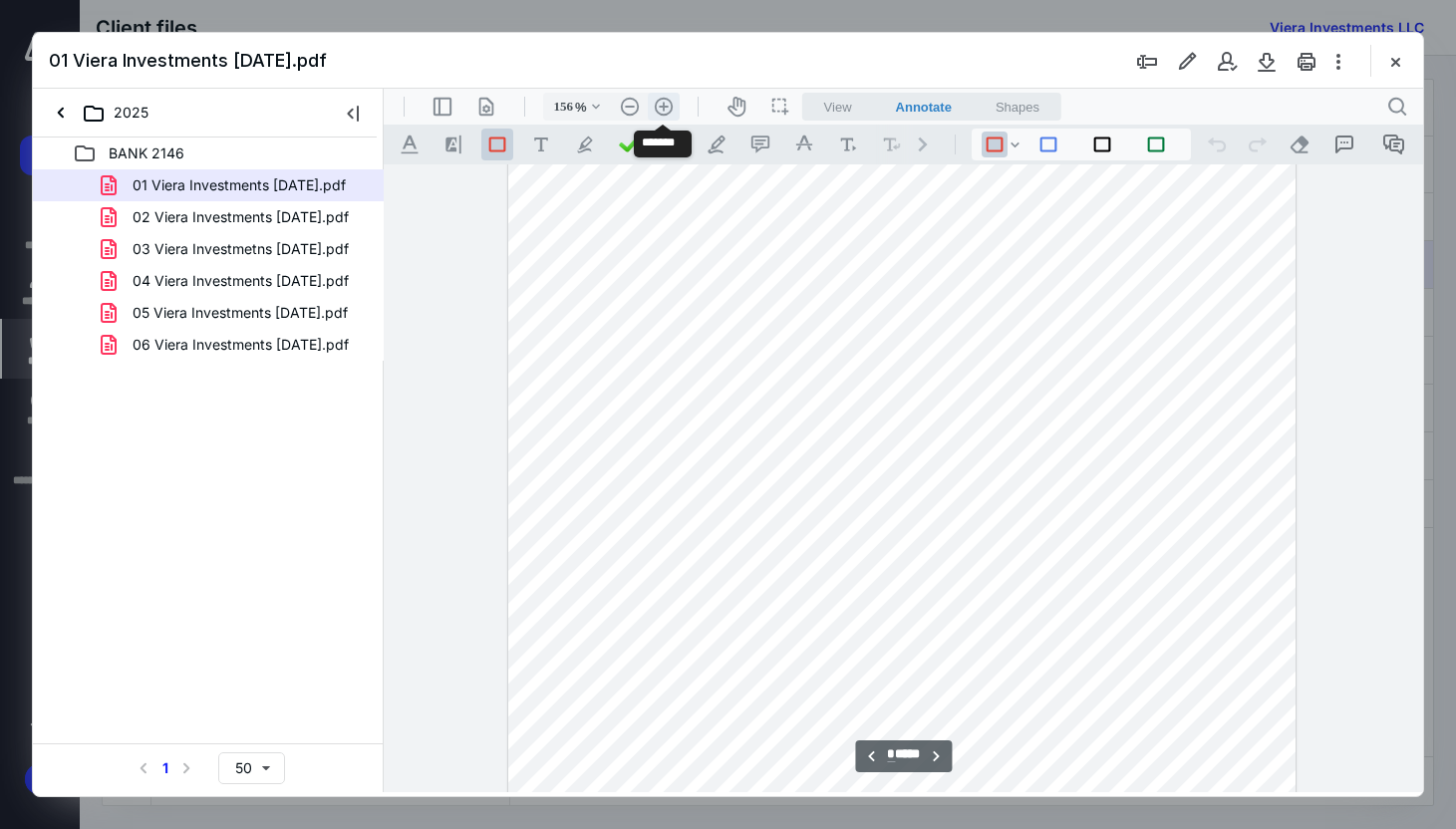 scroll, scrollTop: 1439, scrollLeft: 0, axis: vertical 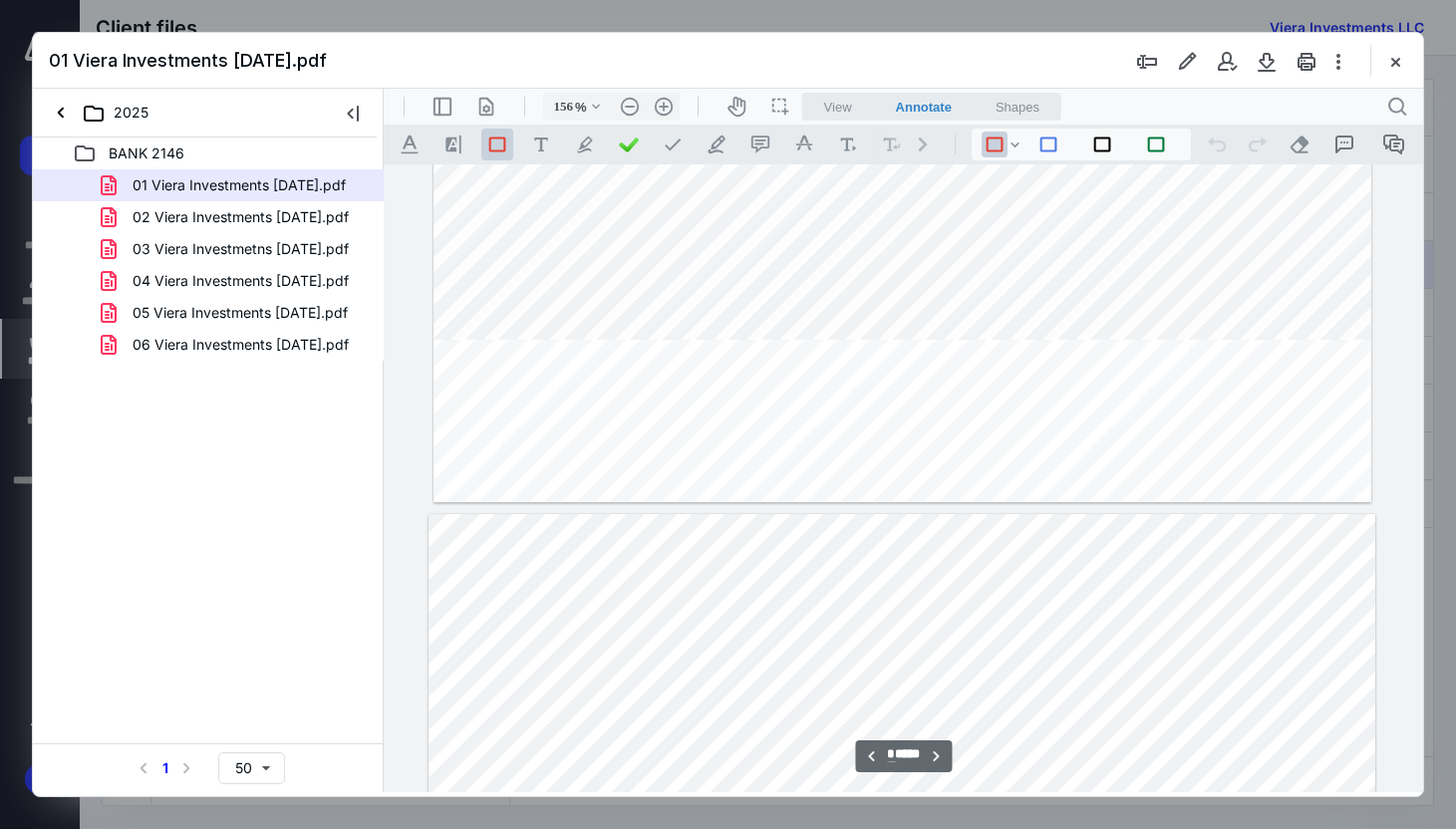 type on "*" 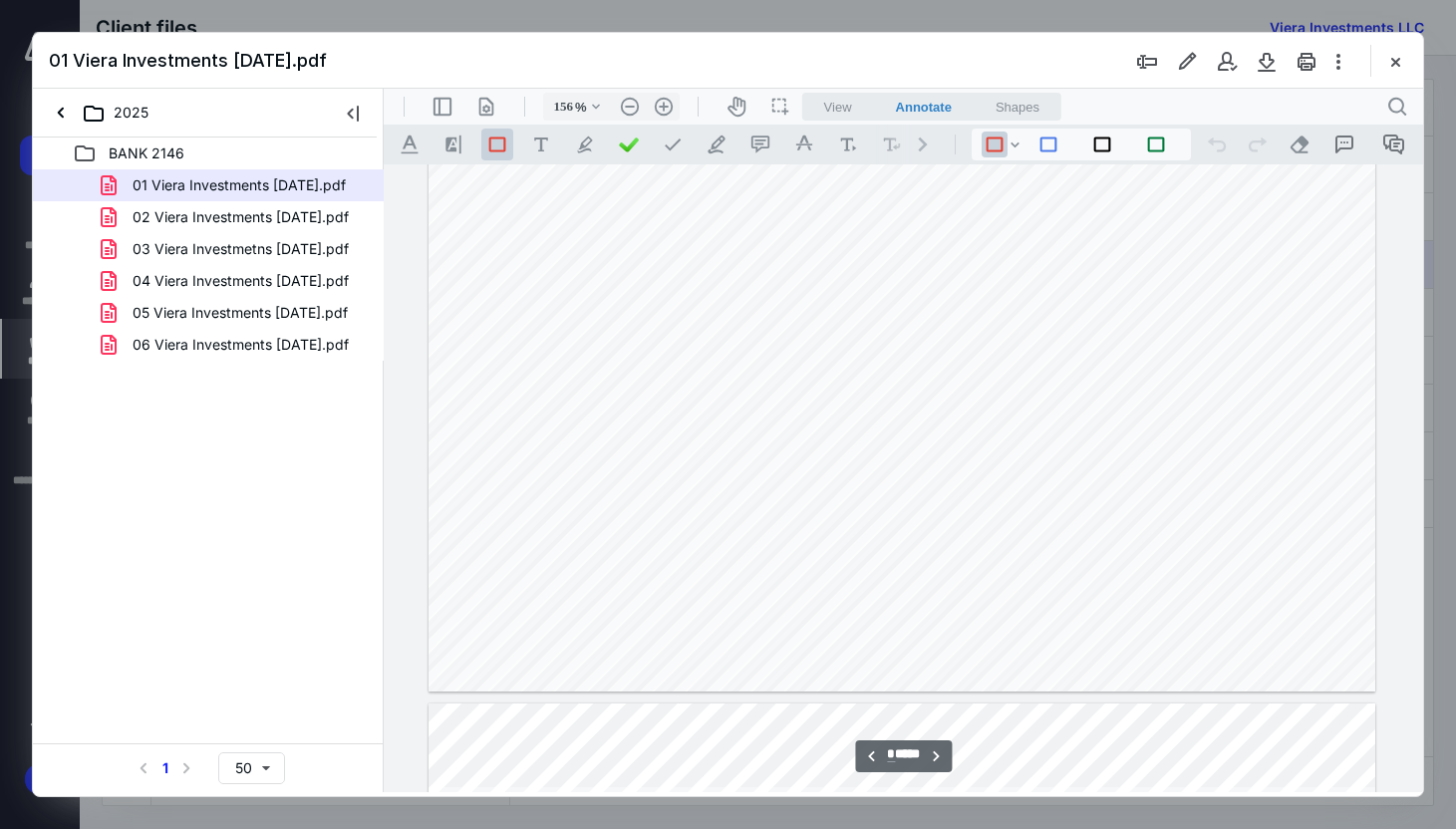 scroll, scrollTop: 7981, scrollLeft: 0, axis: vertical 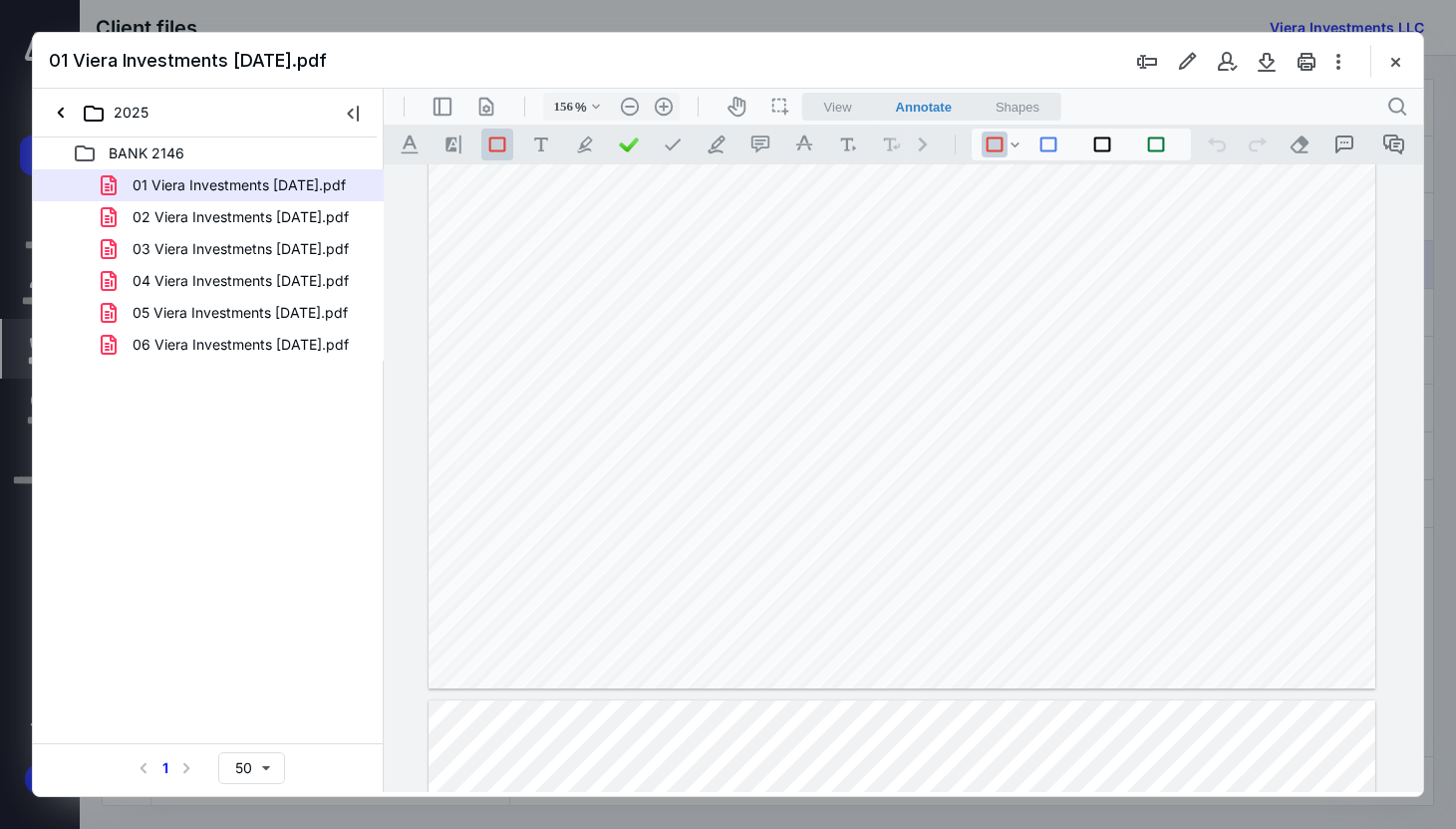 click on "02 Viera Investments [DATE].pdf" at bounding box center [240, 217] 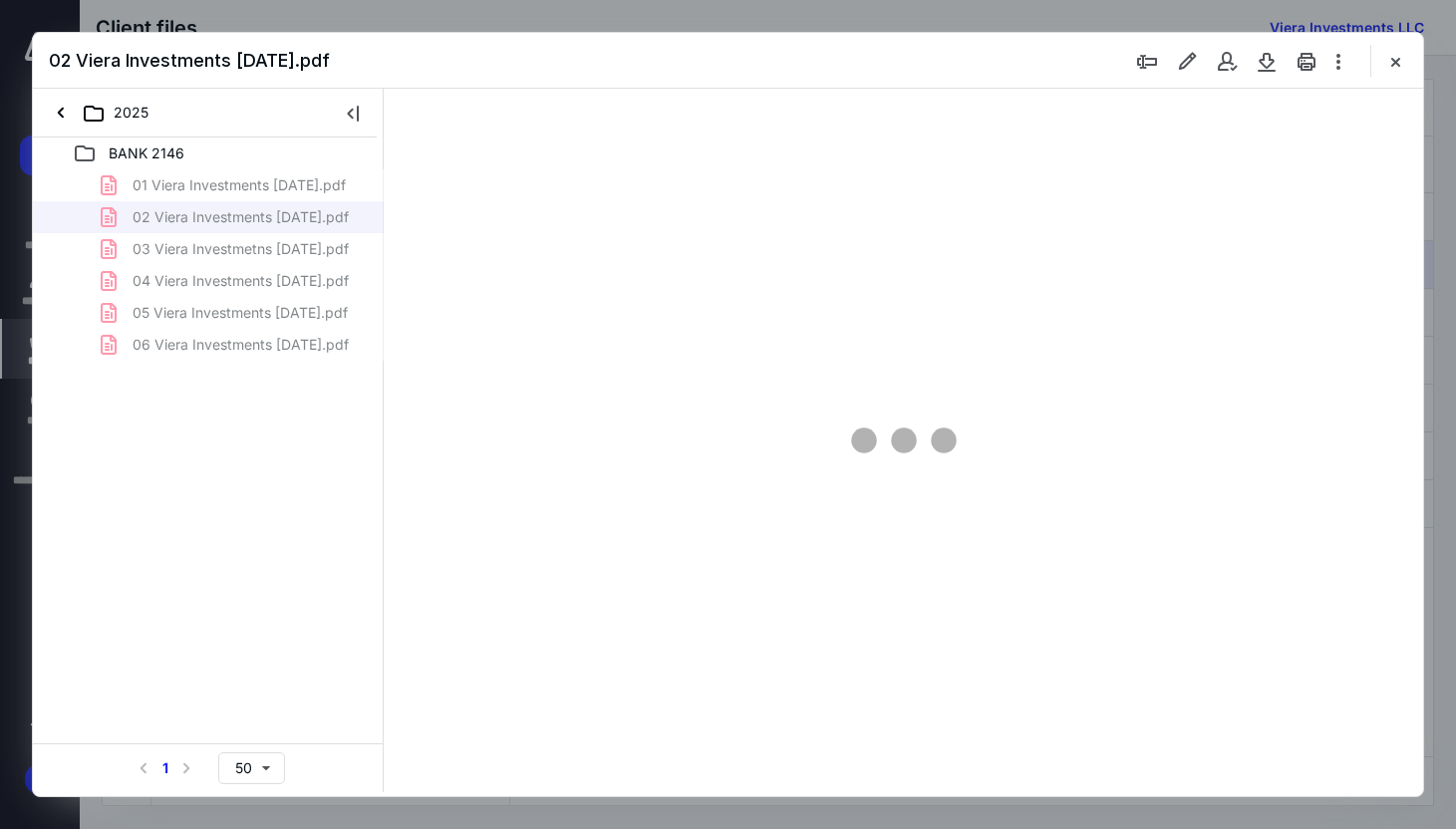 type on "81" 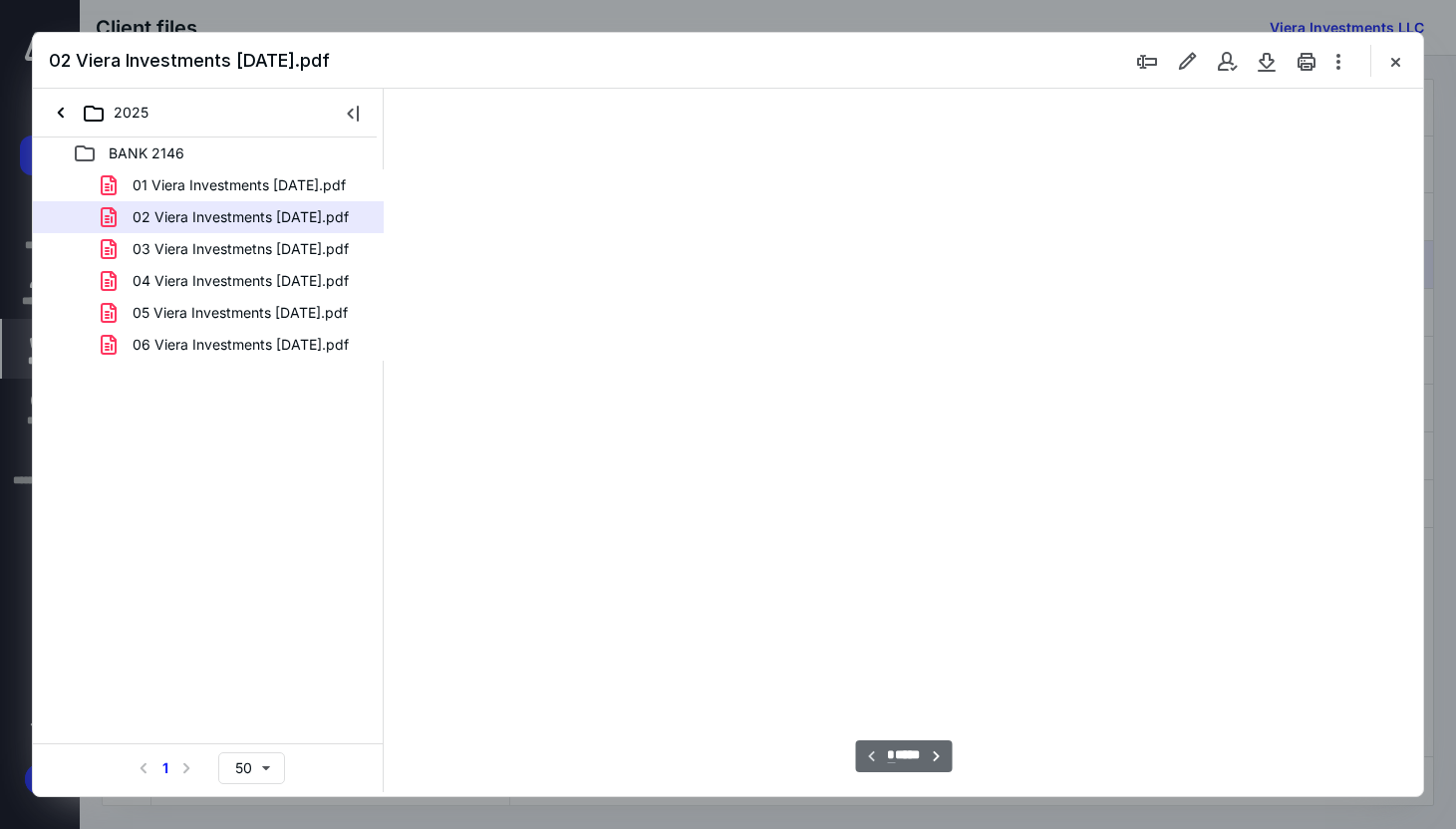 scroll, scrollTop: 79, scrollLeft: 0, axis: vertical 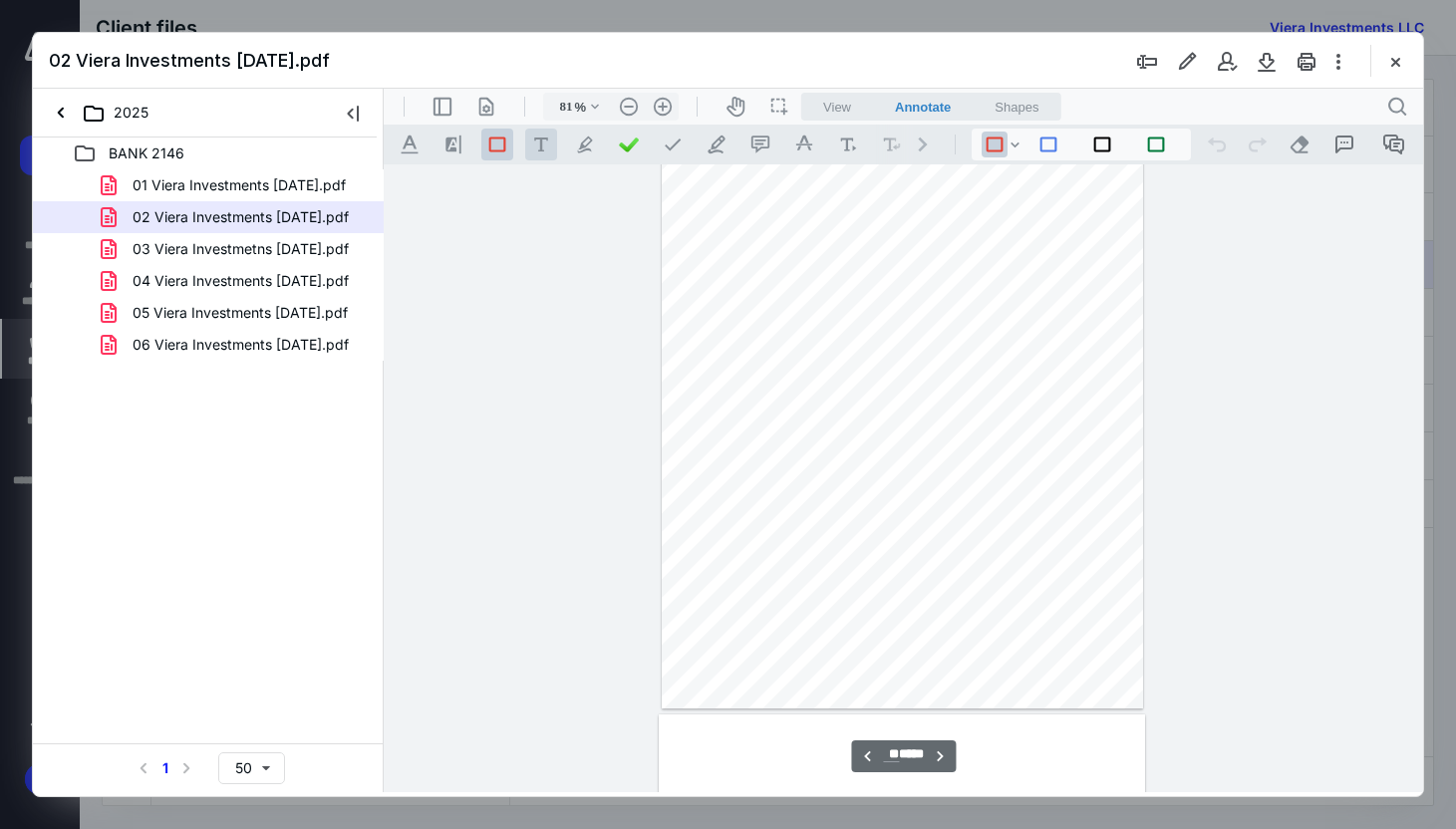 type on "**" 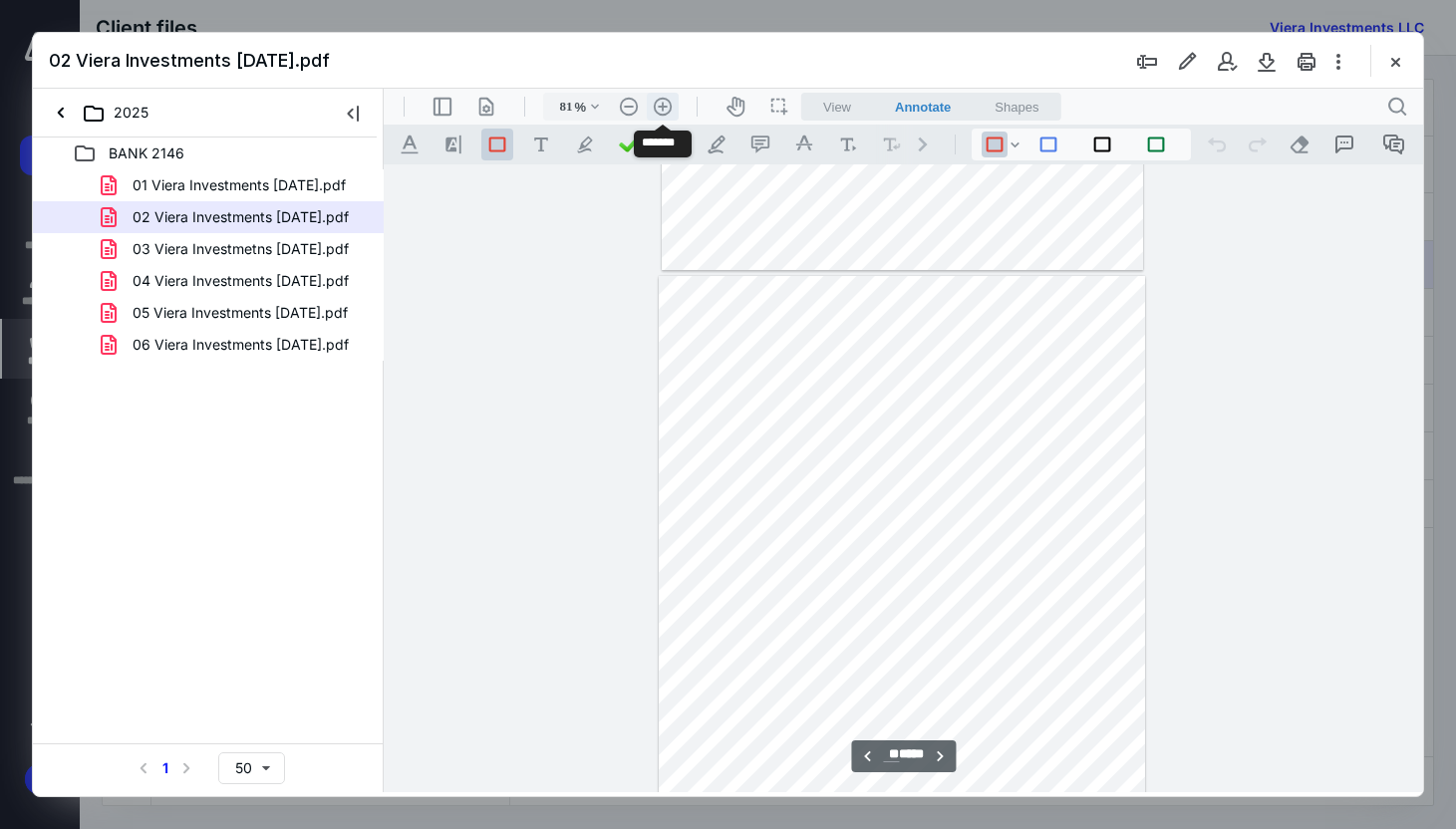 click on ".cls-1{fill:#abb0c4;} icon - header - zoom - in - line" at bounding box center (663, 107) 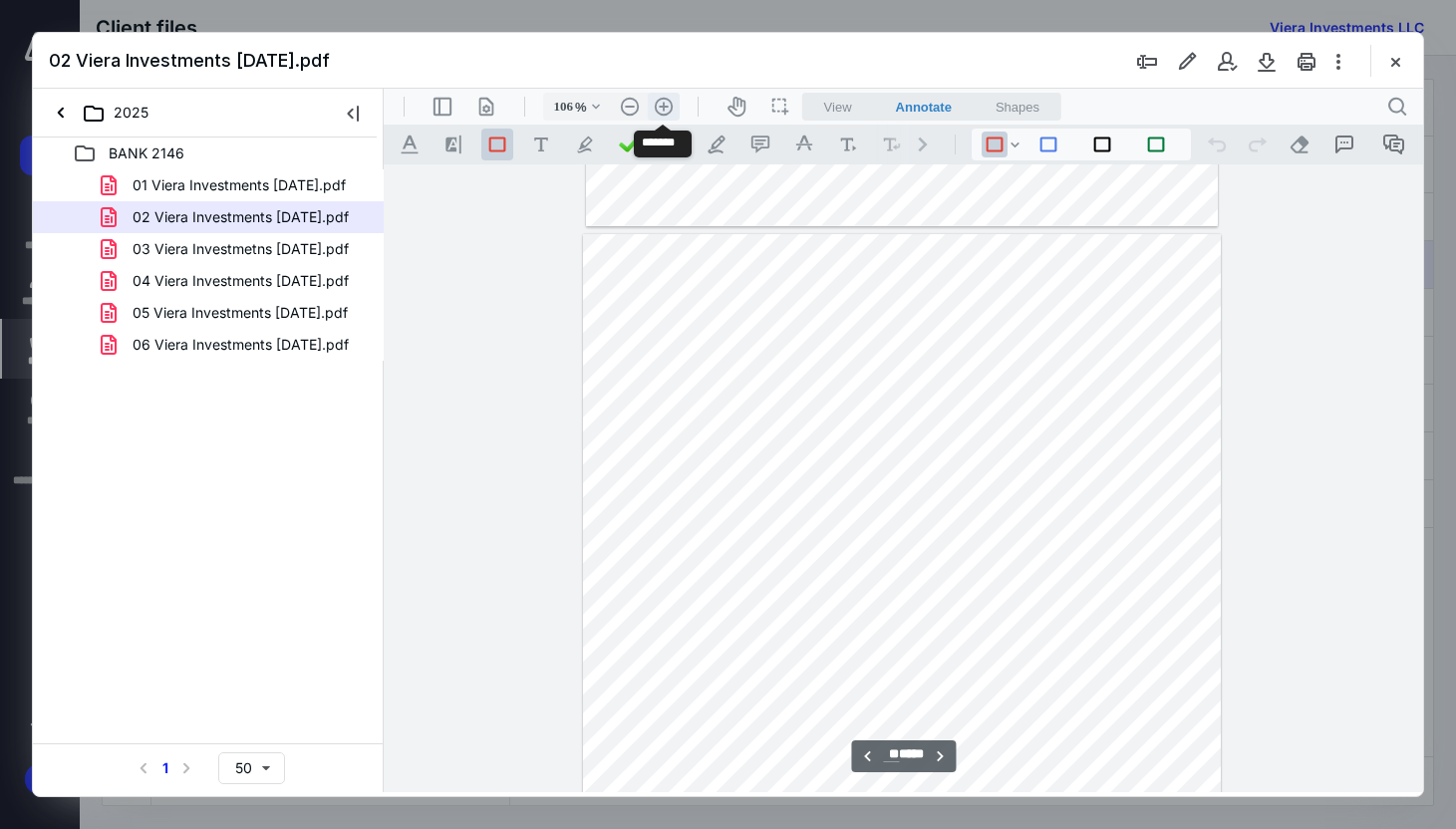 click on ".cls-1{fill:#abb0c4;} icon - header - zoom - in - line" at bounding box center (664, 107) 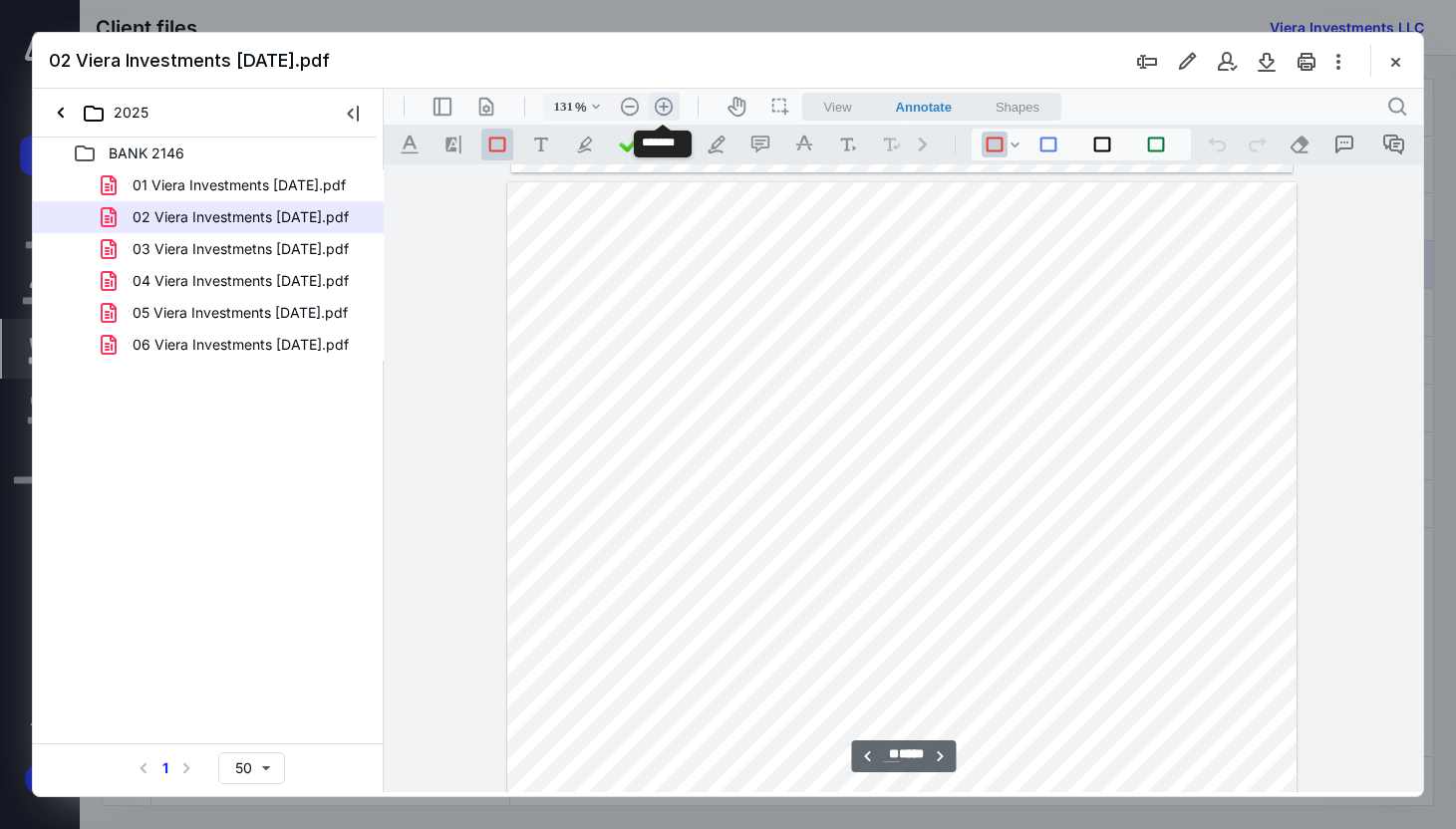 click on ".cls-1{fill:#abb0c4;} icon - header - zoom - in - line" at bounding box center [664, 107] 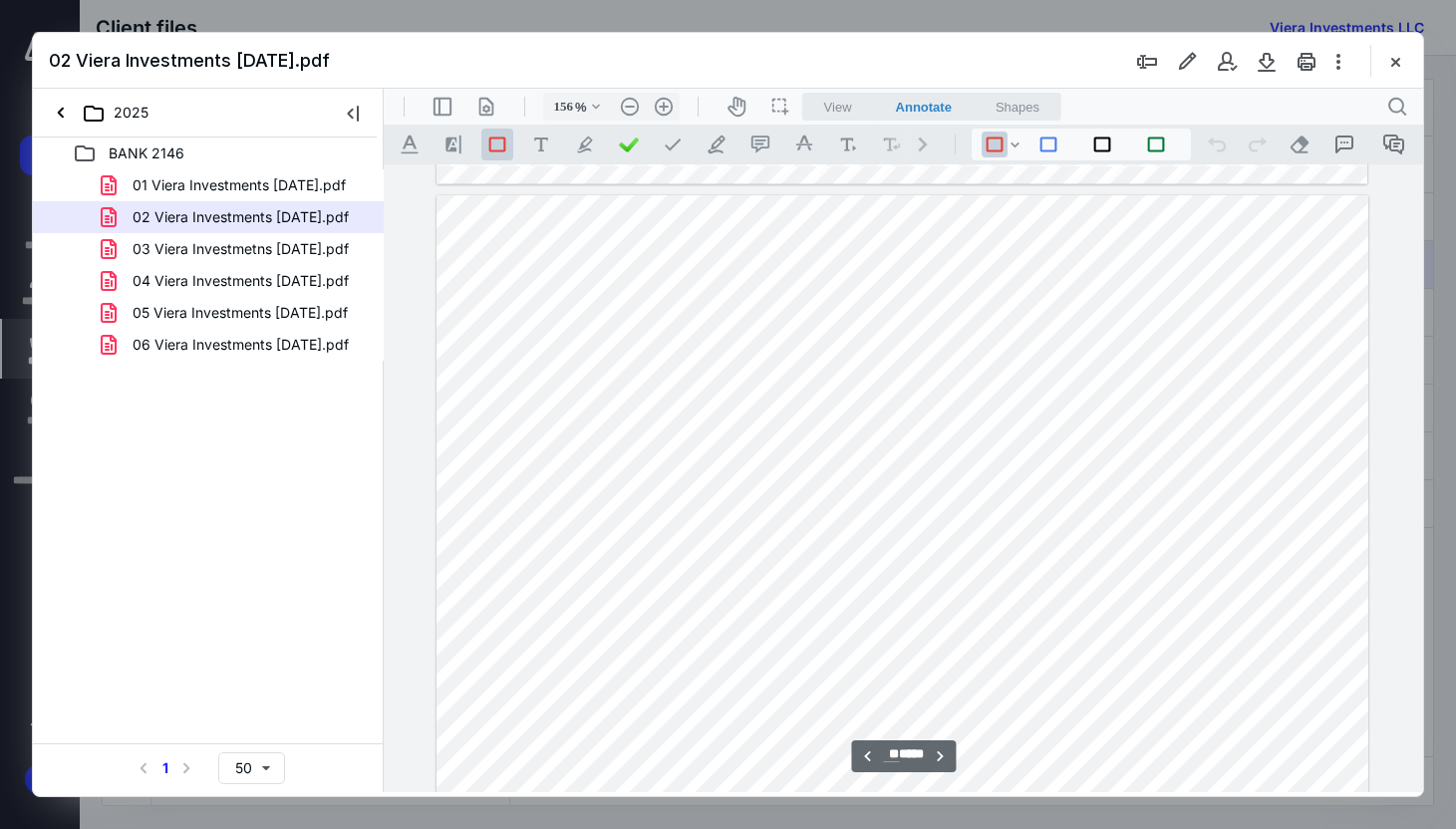 scroll, scrollTop: 13351, scrollLeft: 0, axis: vertical 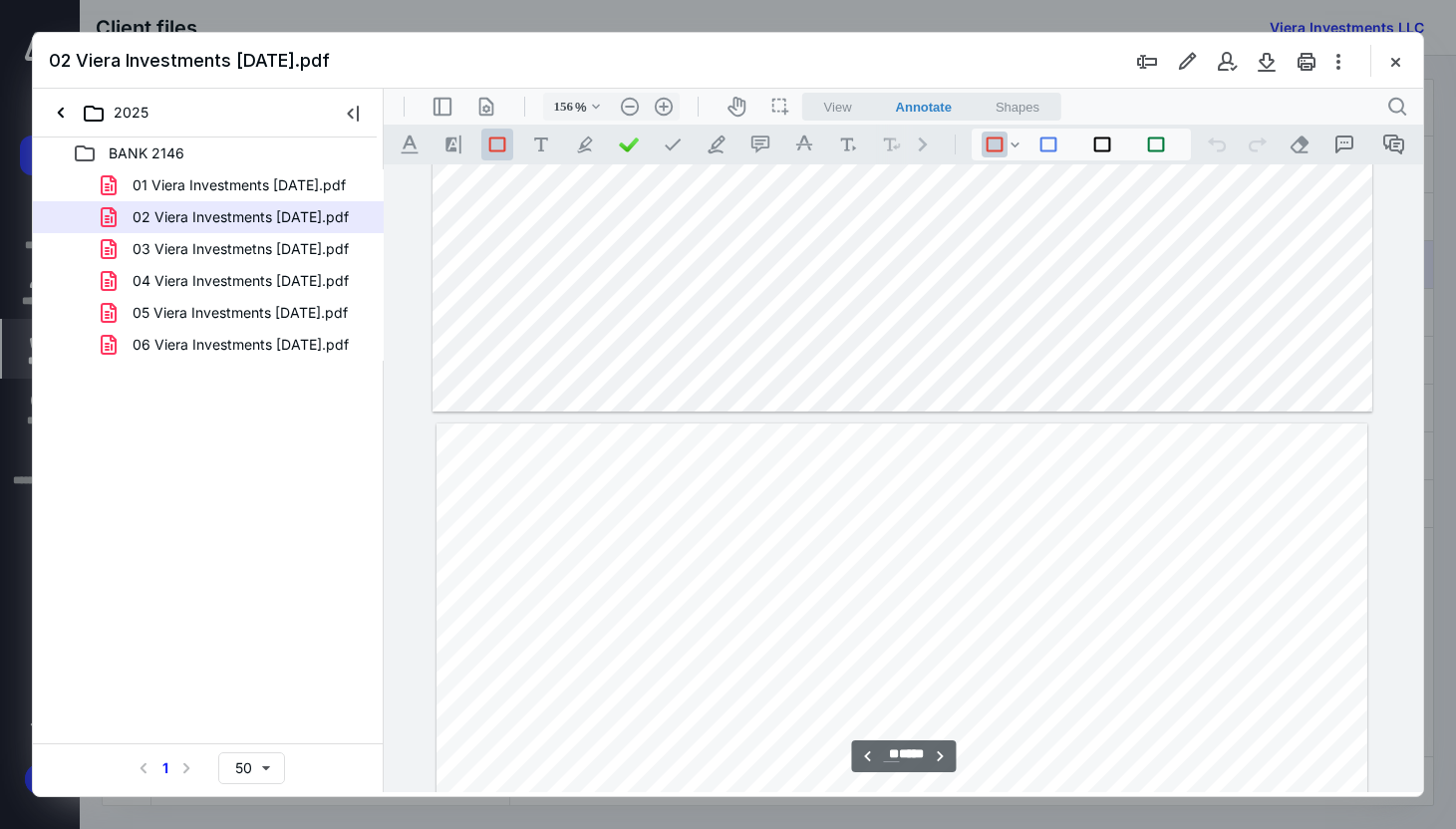 type on "**" 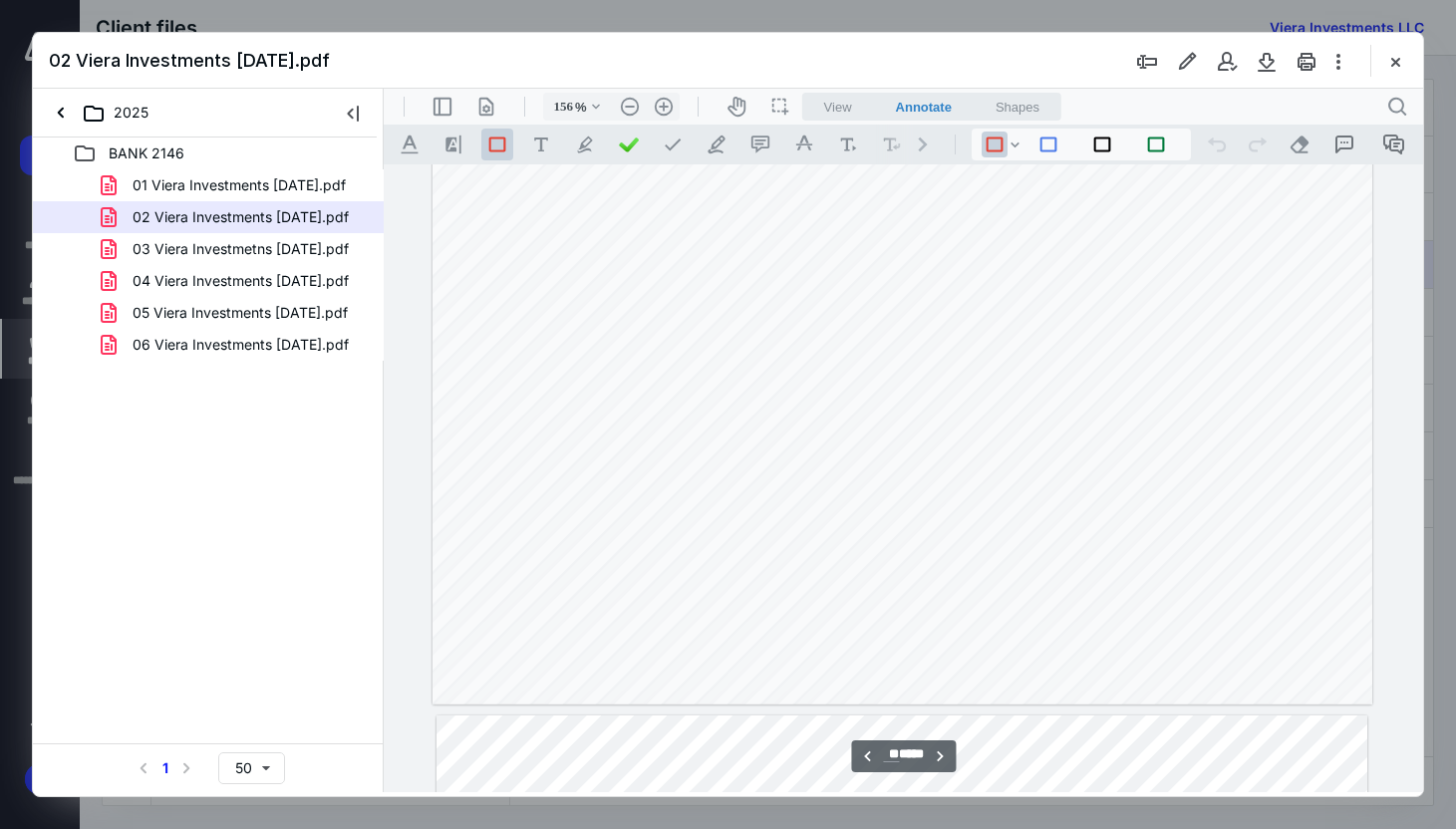 scroll, scrollTop: 11617, scrollLeft: 0, axis: vertical 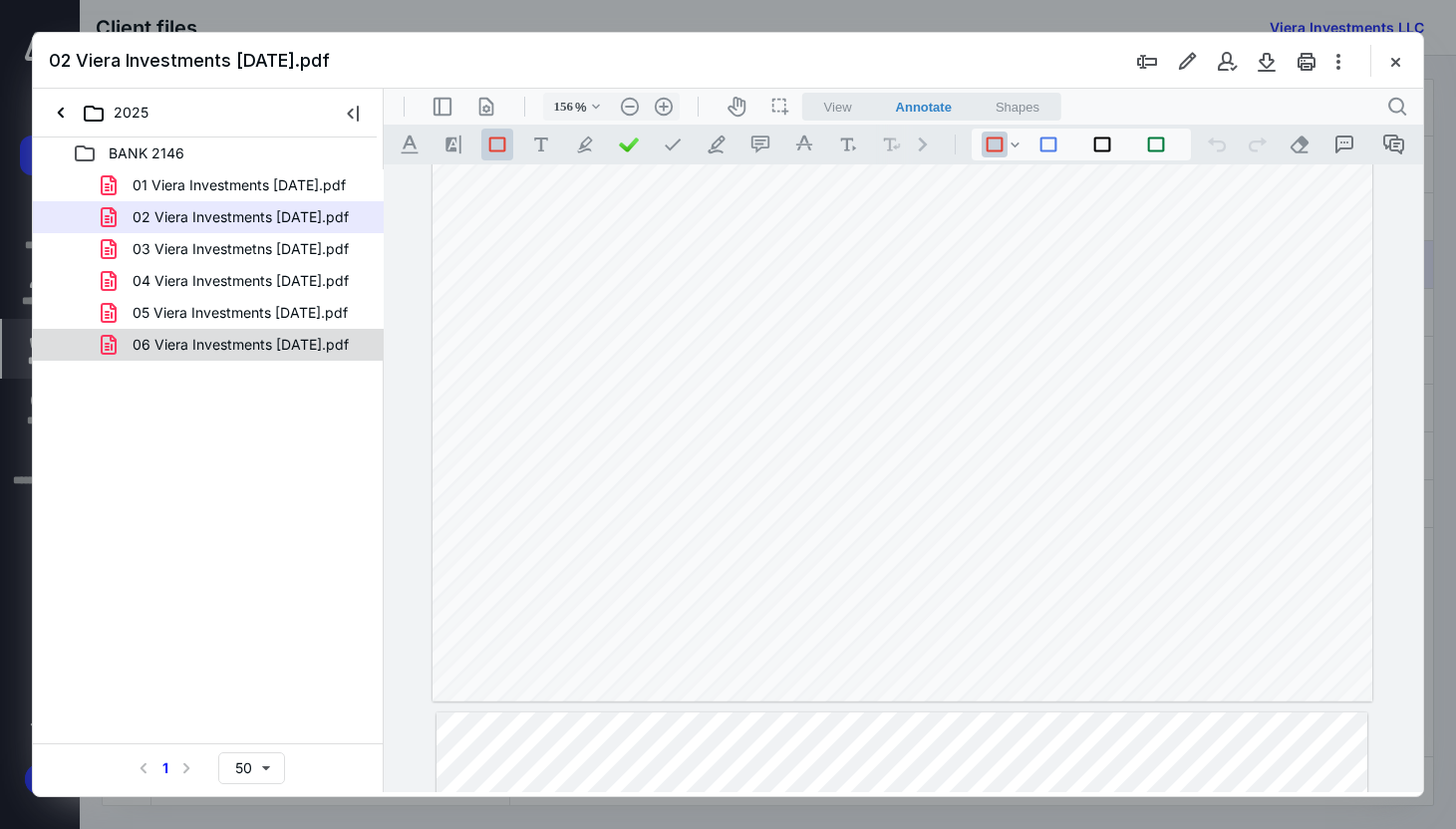 click on "06 Viera Investments [DATE].pdf" at bounding box center (240, 345) 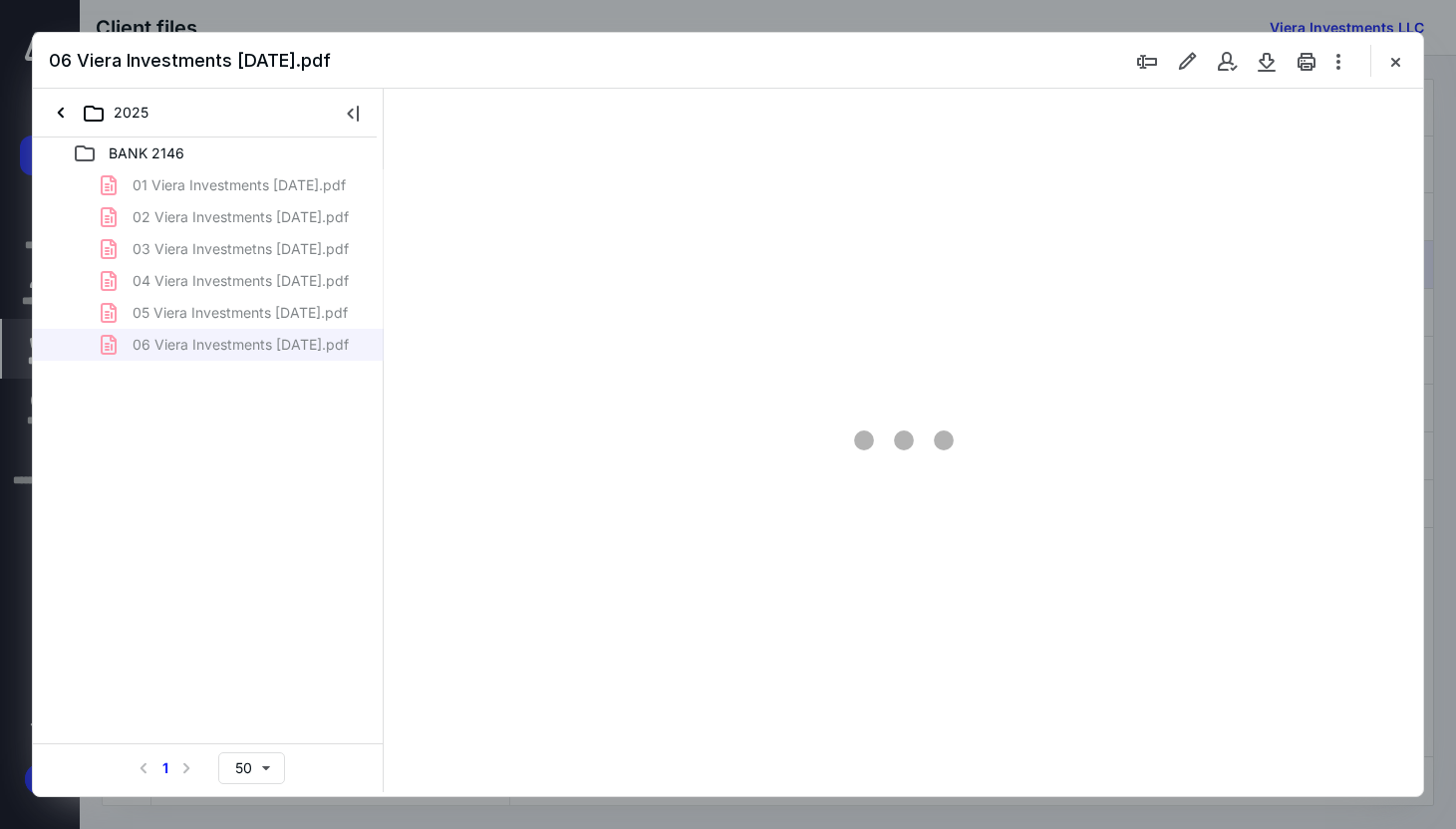 scroll, scrollTop: 79, scrollLeft: 0, axis: vertical 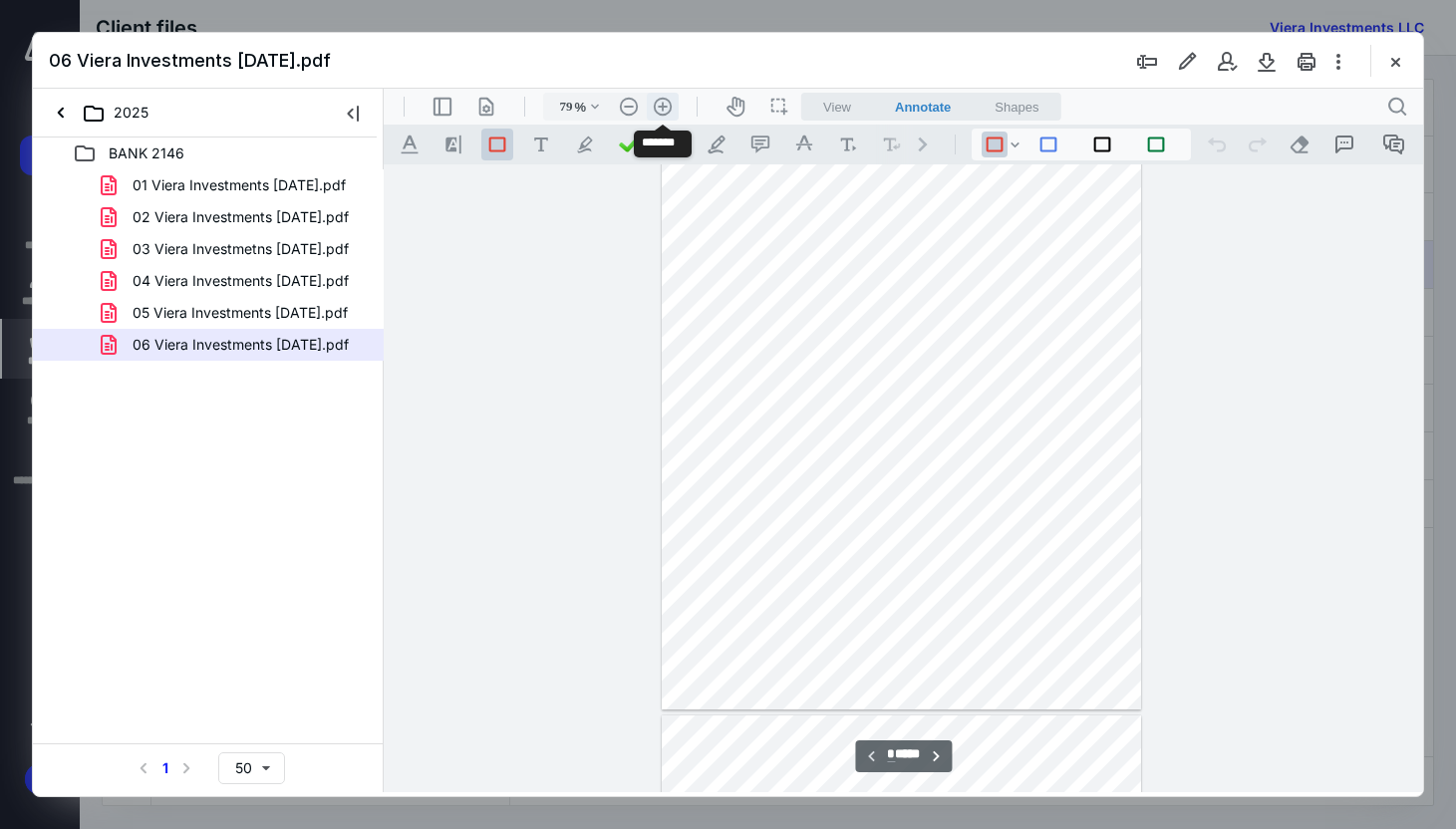 click on ".cls-1{fill:#abb0c4;} icon - header - zoom - in - line" at bounding box center [663, 107] 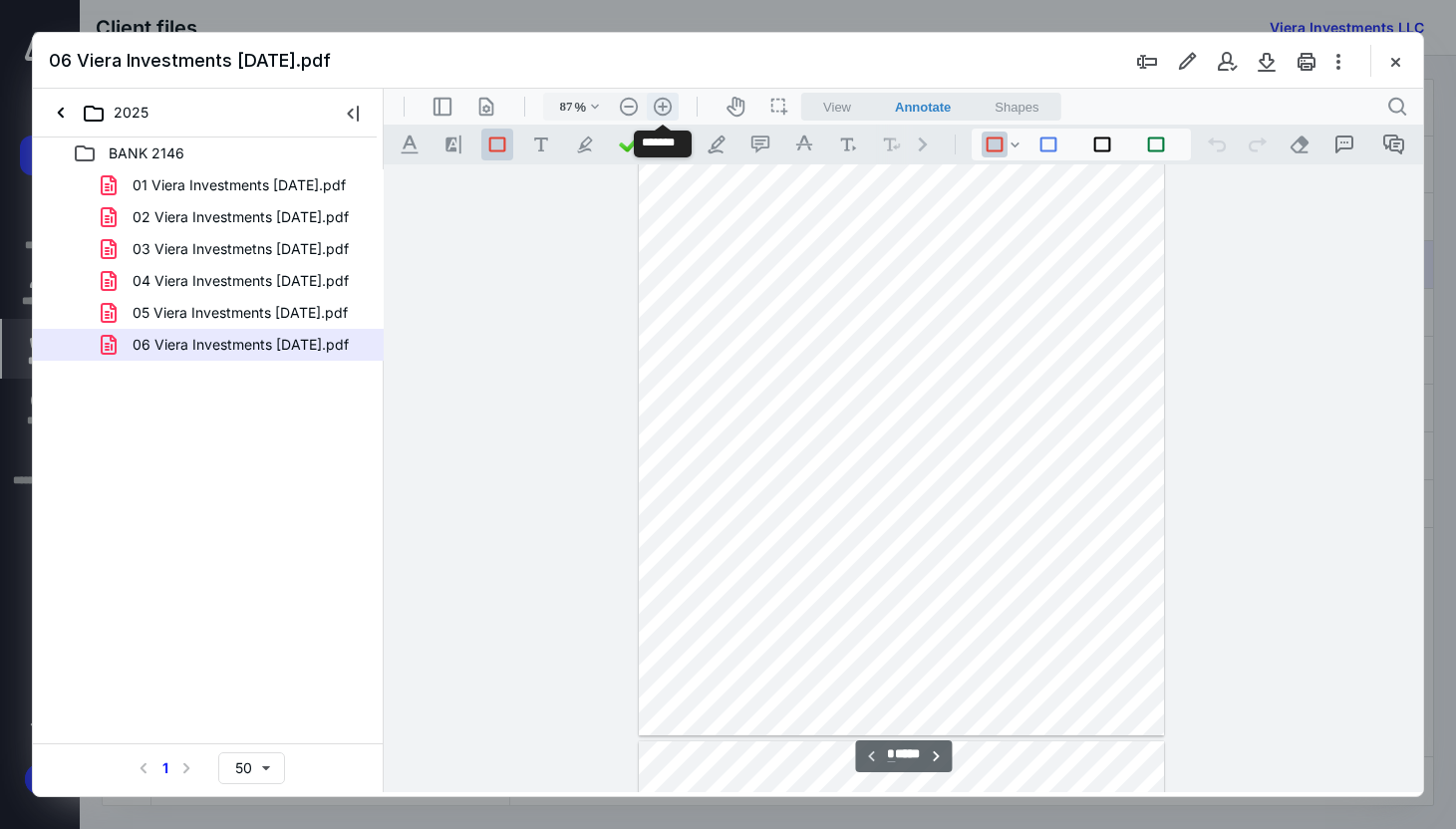 click on ".cls-1{fill:#abb0c4;} icon - header - zoom - in - line" at bounding box center (663, 107) 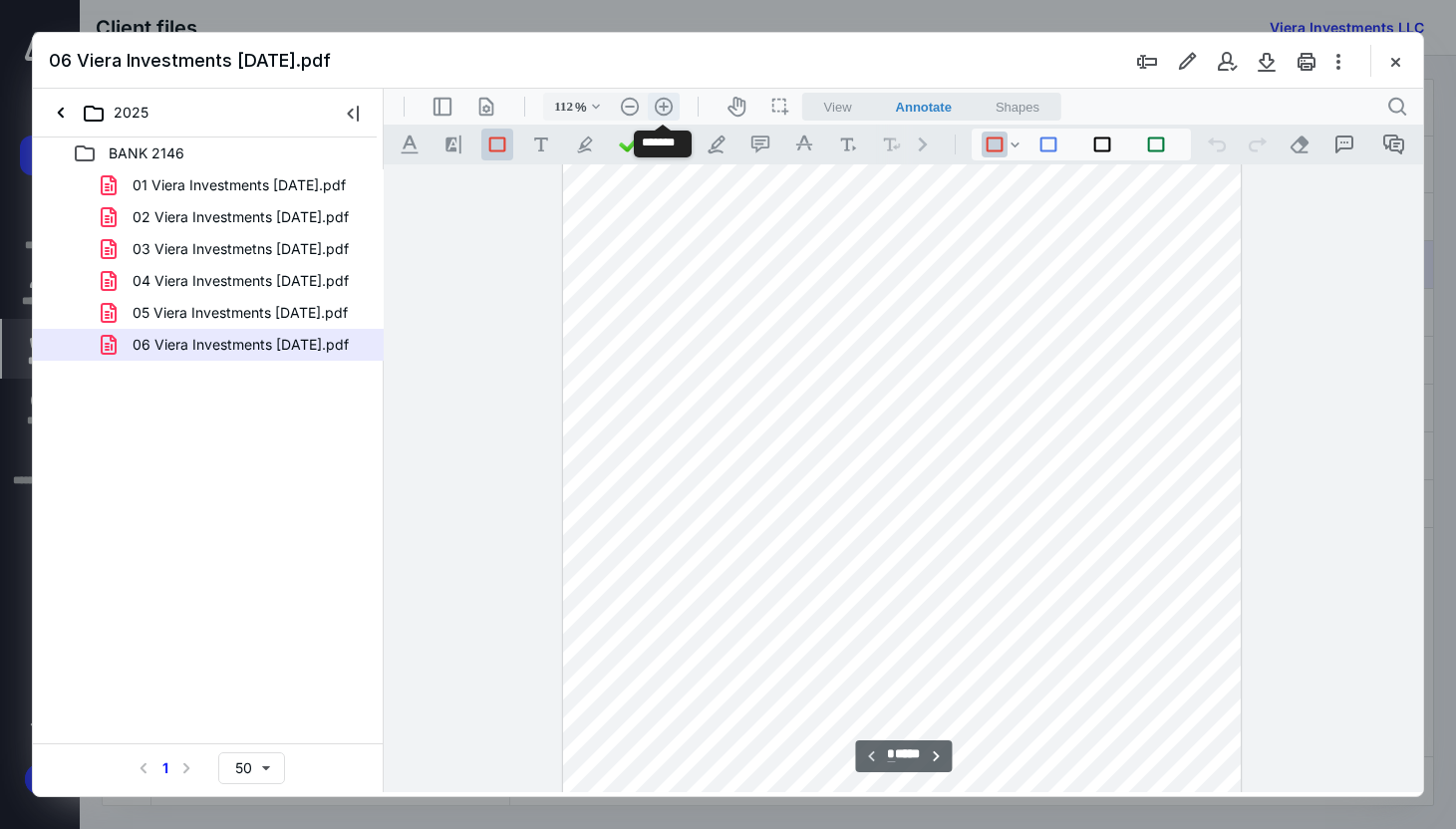 click on ".cls-1{fill:#abb0c4;} icon - header - zoom - in - line" at bounding box center [664, 107] 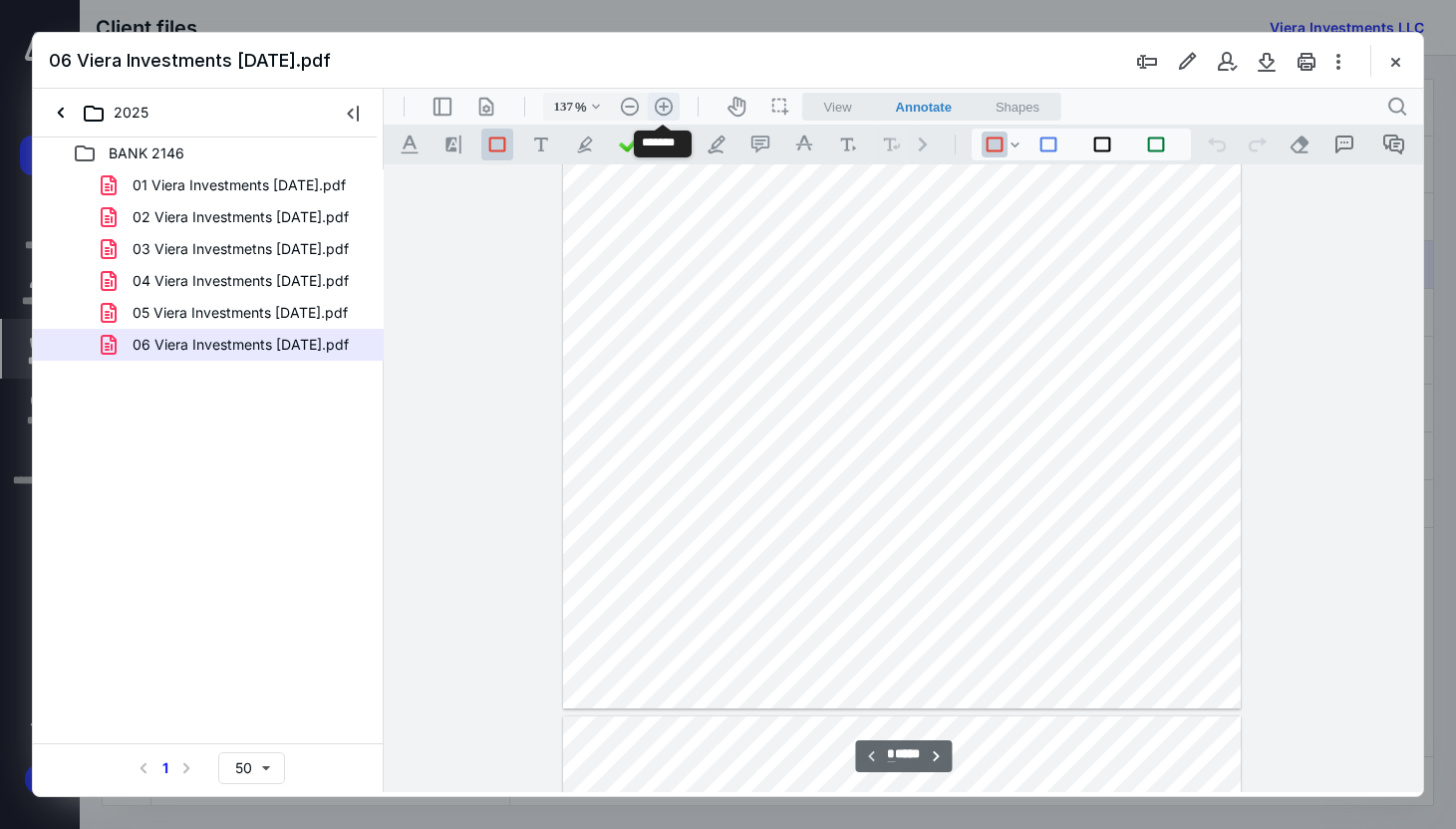 click on ".cls-1{fill:#abb0c4;} icon - header - zoom - in - line" at bounding box center [664, 107] 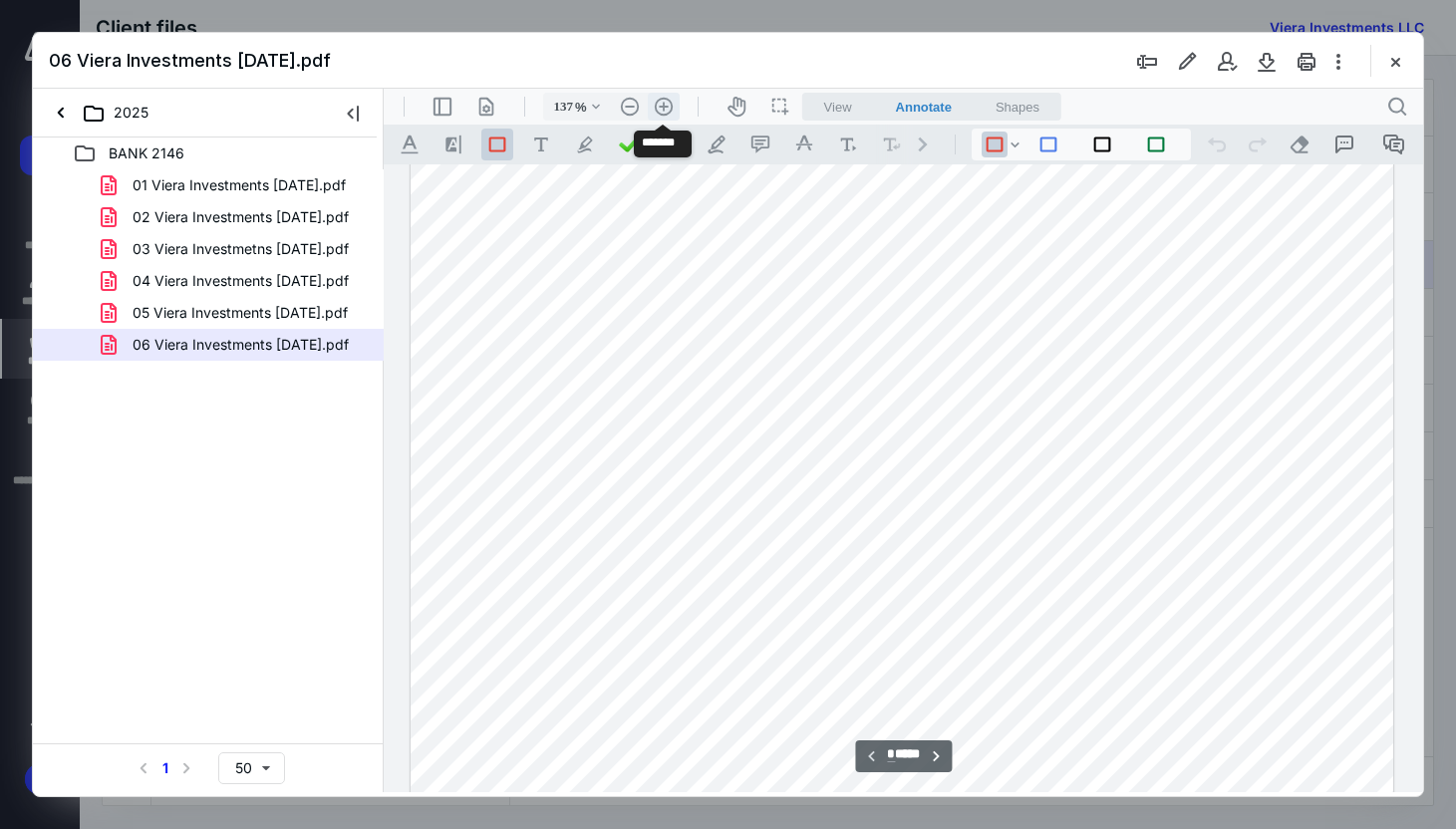 type on "162" 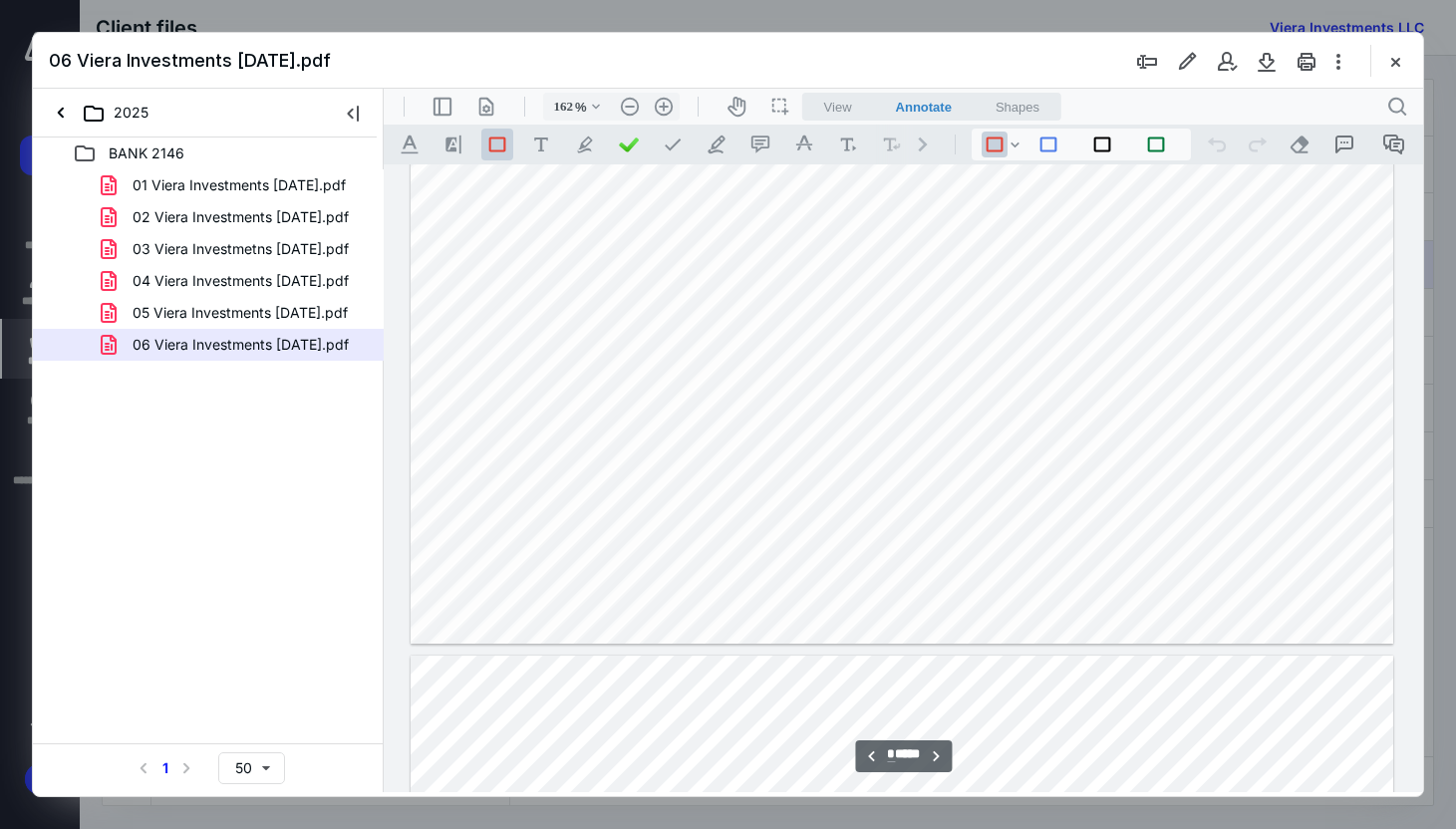 scroll, scrollTop: 7218, scrollLeft: 0, axis: vertical 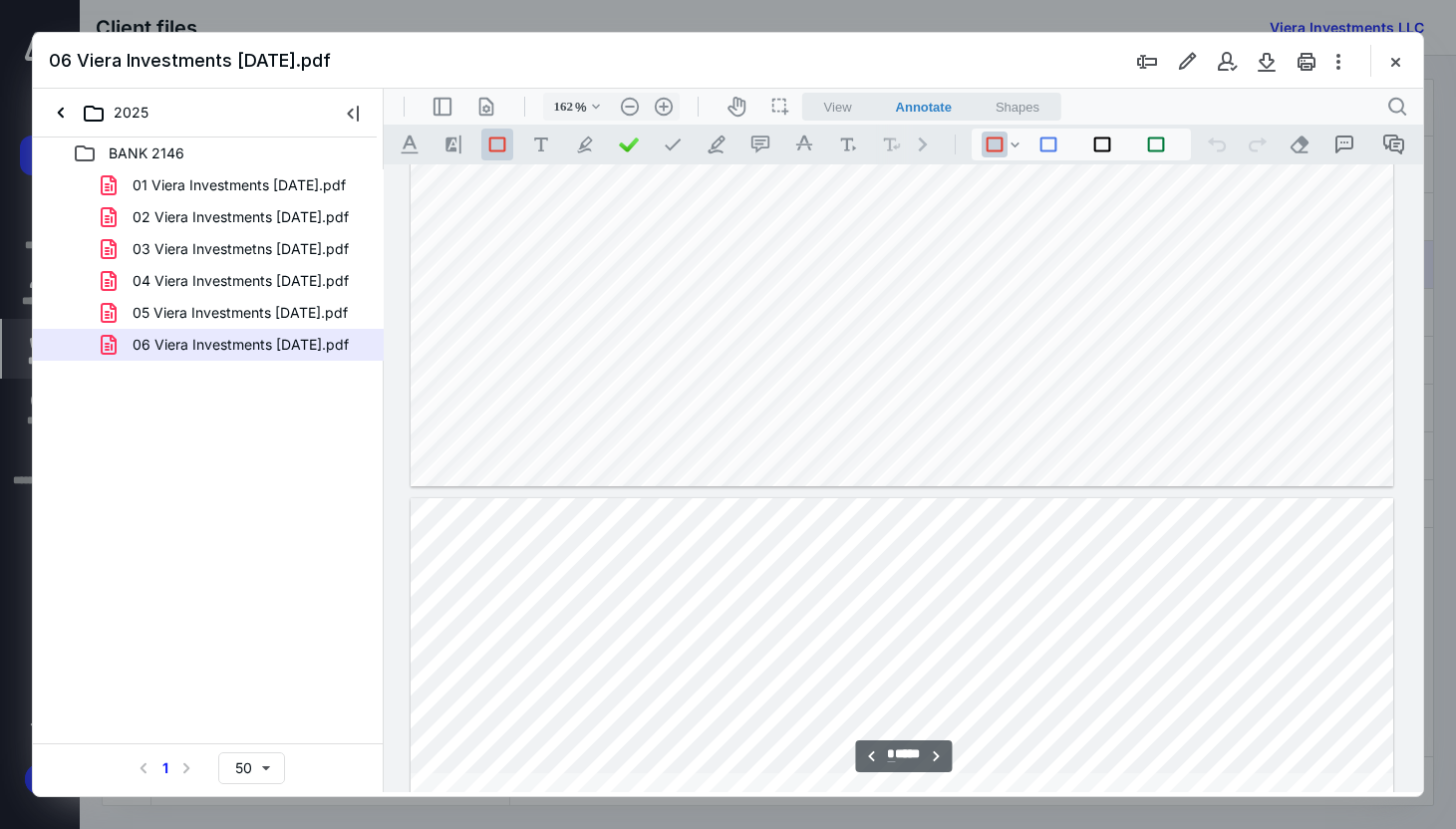 type on "*" 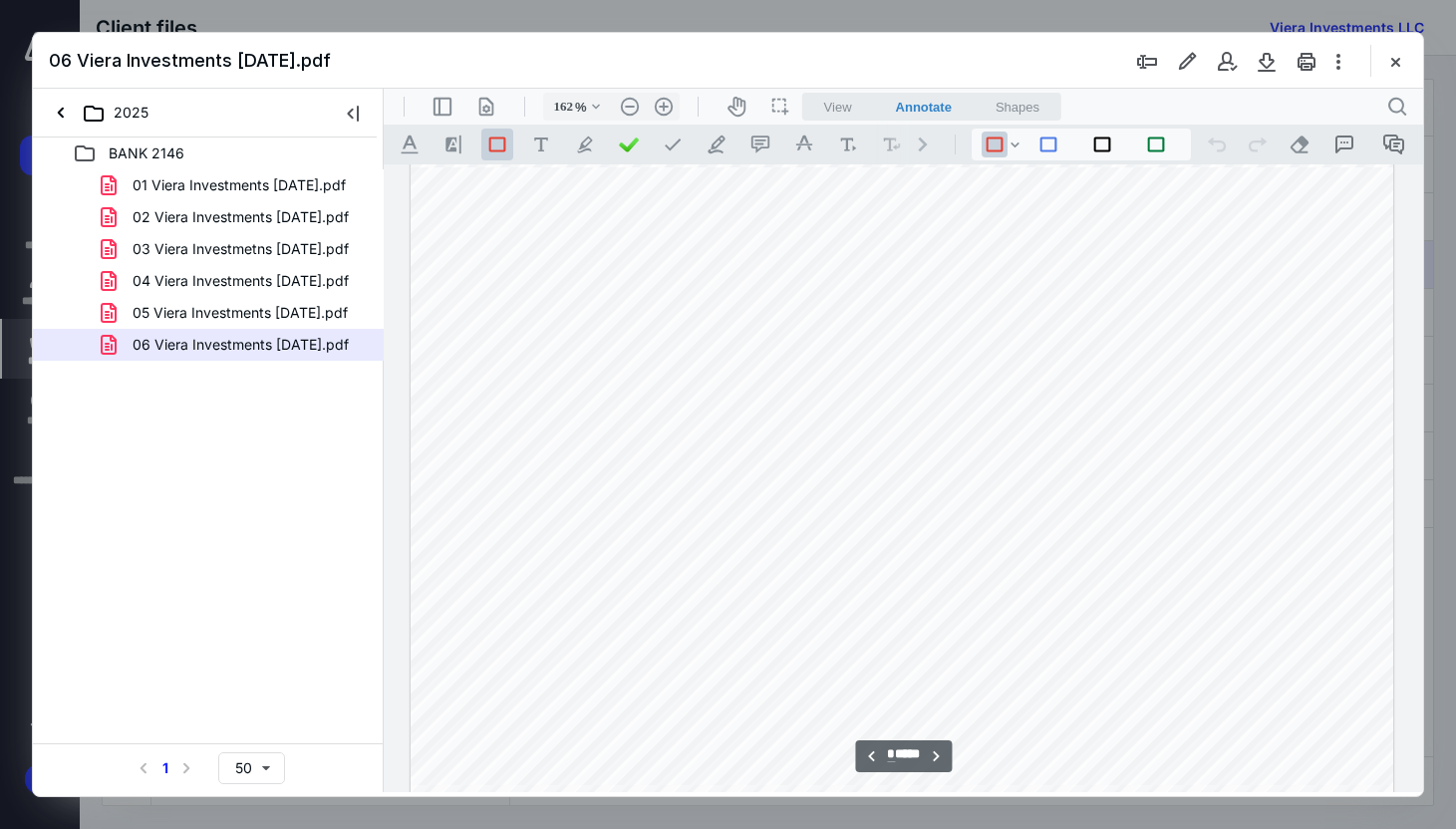 scroll, scrollTop: 10601, scrollLeft: 0, axis: vertical 